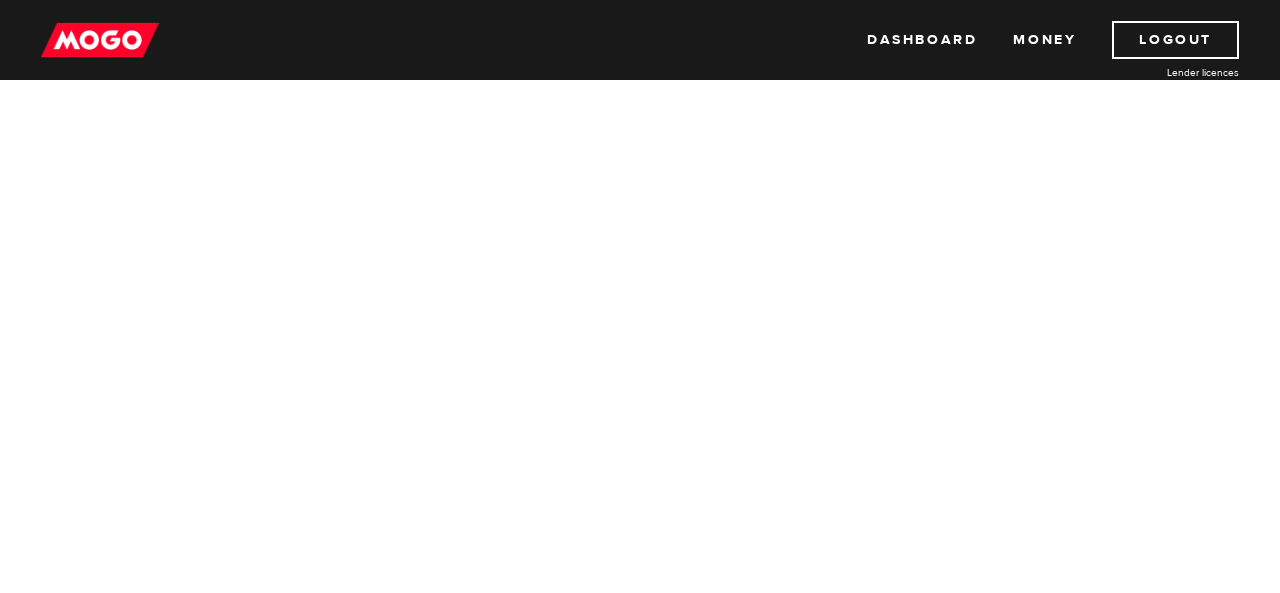 scroll, scrollTop: 0, scrollLeft: 0, axis: both 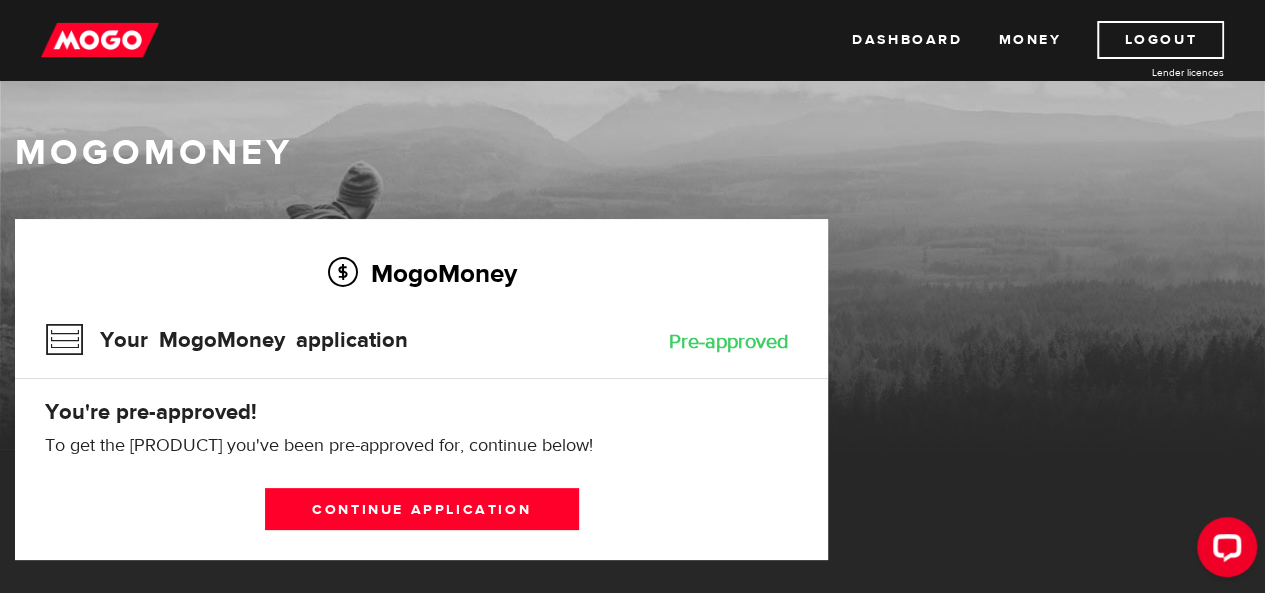 click on "Continue application" at bounding box center [422, 509] 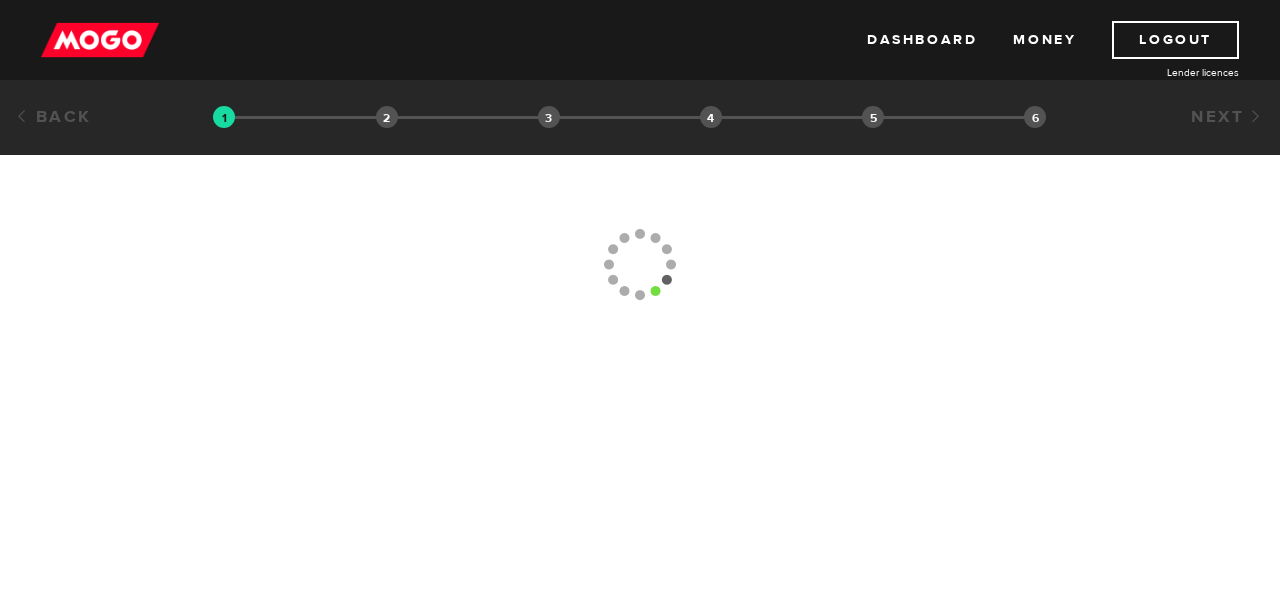 scroll, scrollTop: 0, scrollLeft: 0, axis: both 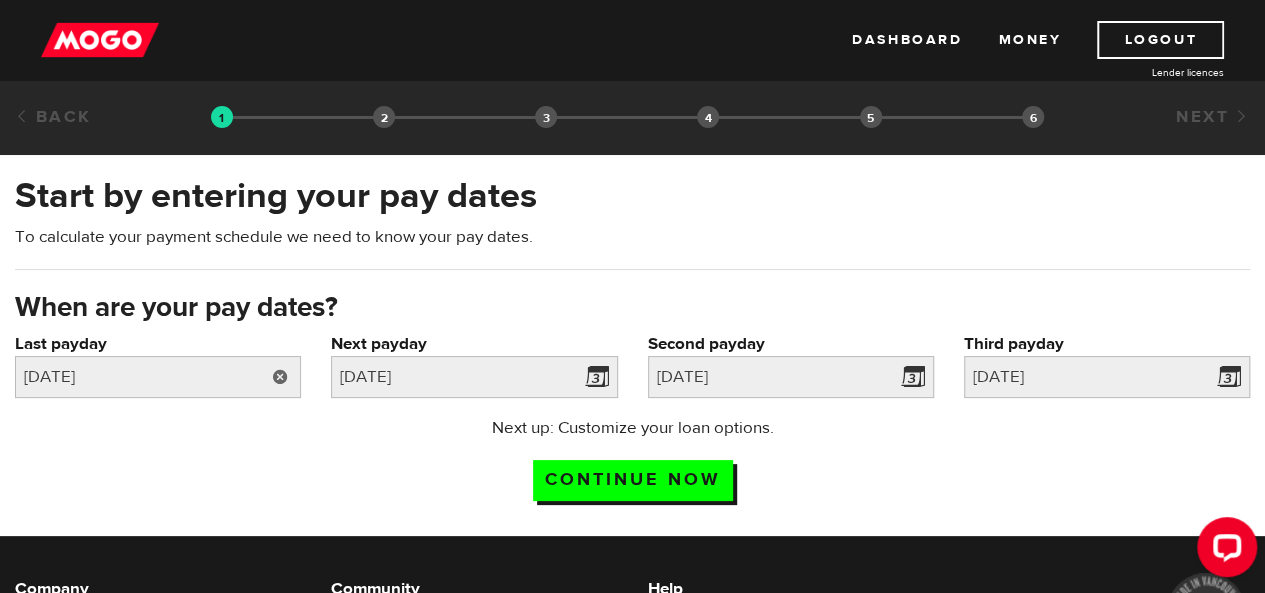 click at bounding box center [280, 377] 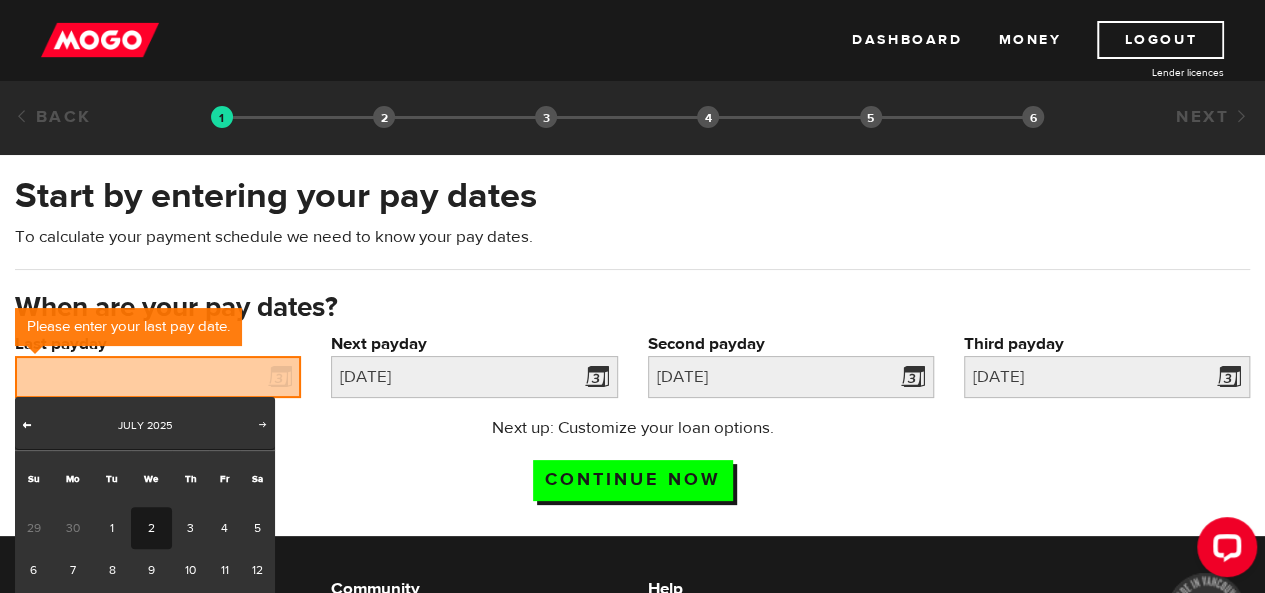 click on "Prev" at bounding box center [27, 424] 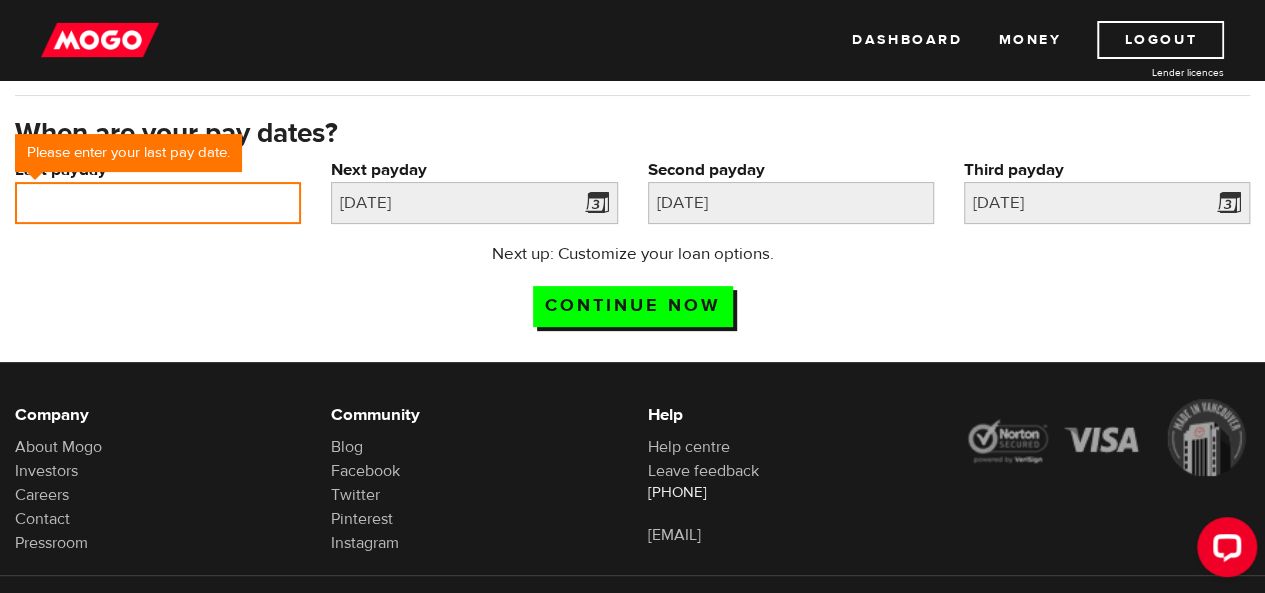 scroll, scrollTop: 166, scrollLeft: 0, axis: vertical 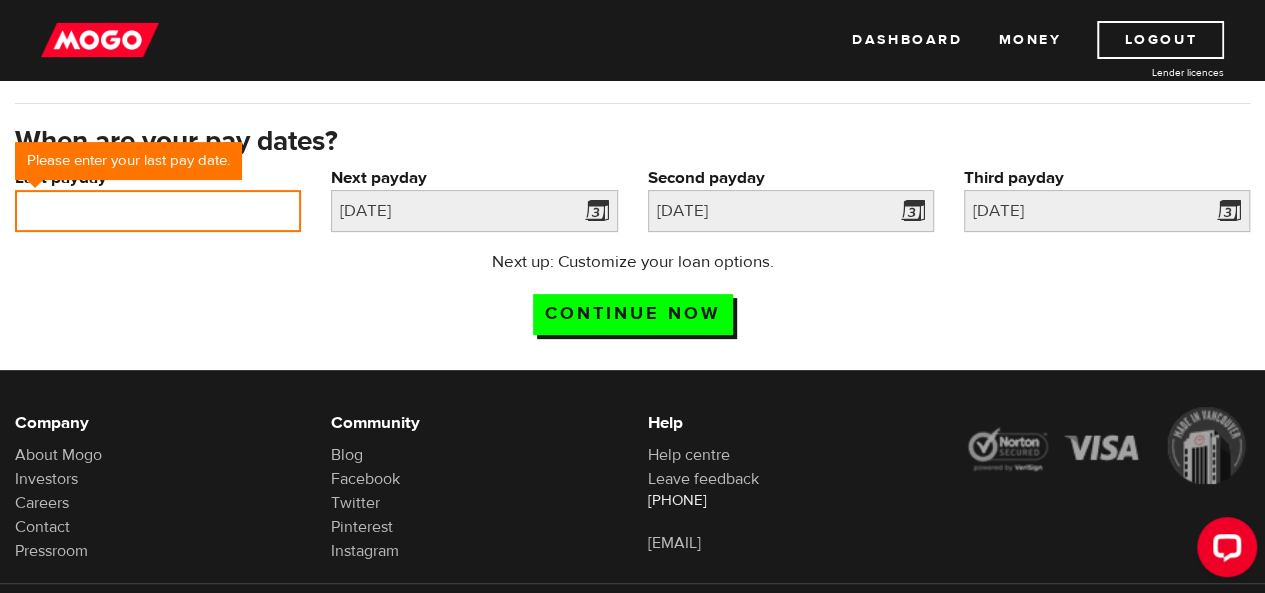 click on "Last payday" at bounding box center (158, 211) 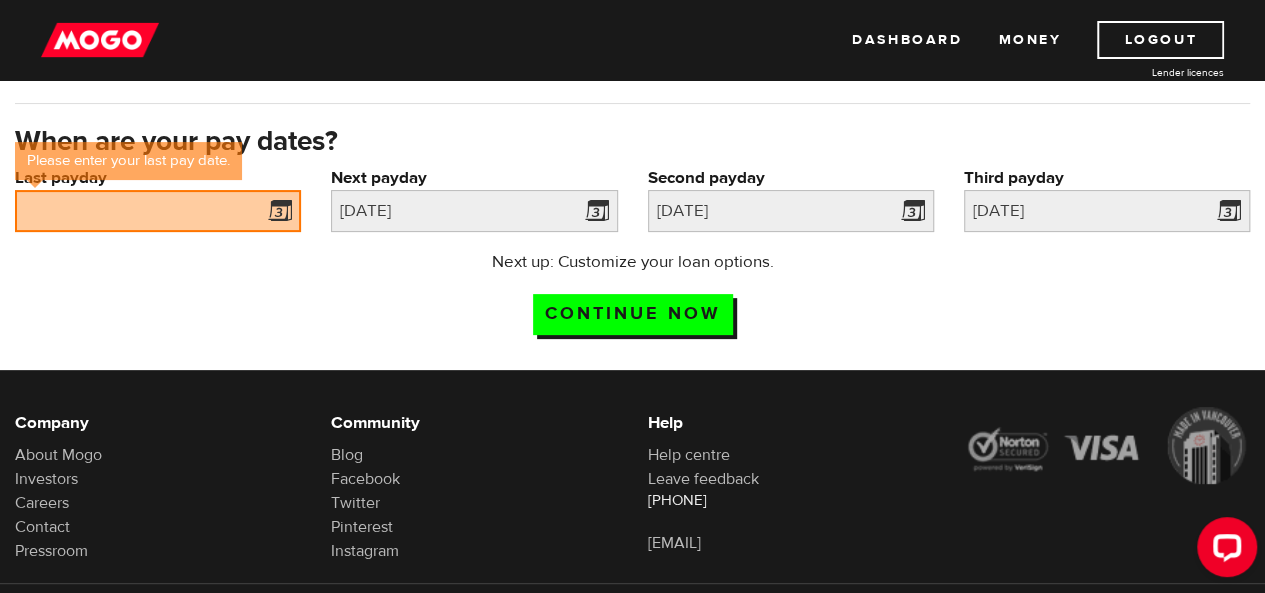 click at bounding box center [276, 214] 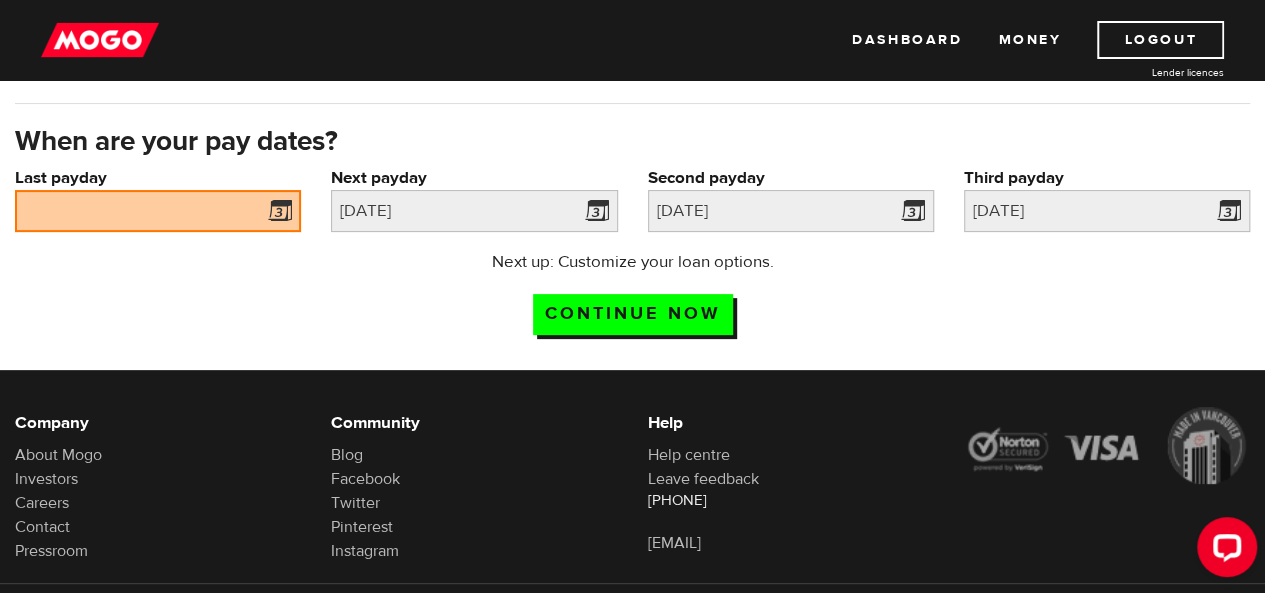 click at bounding box center (276, 214) 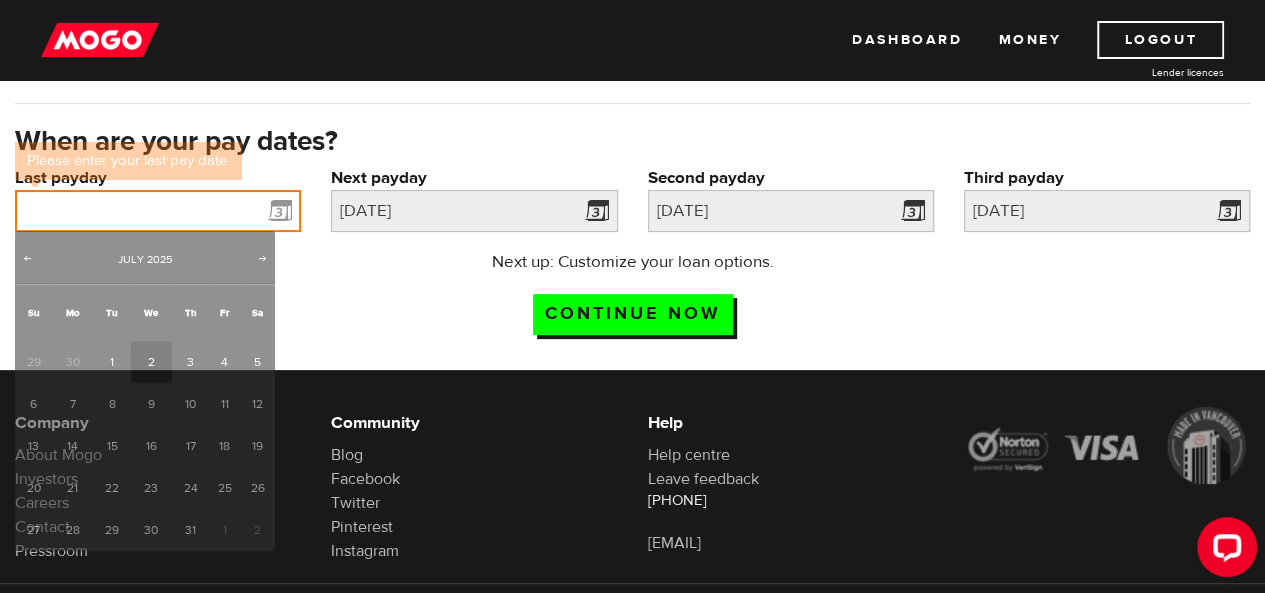 click on "Last payday" at bounding box center [158, 211] 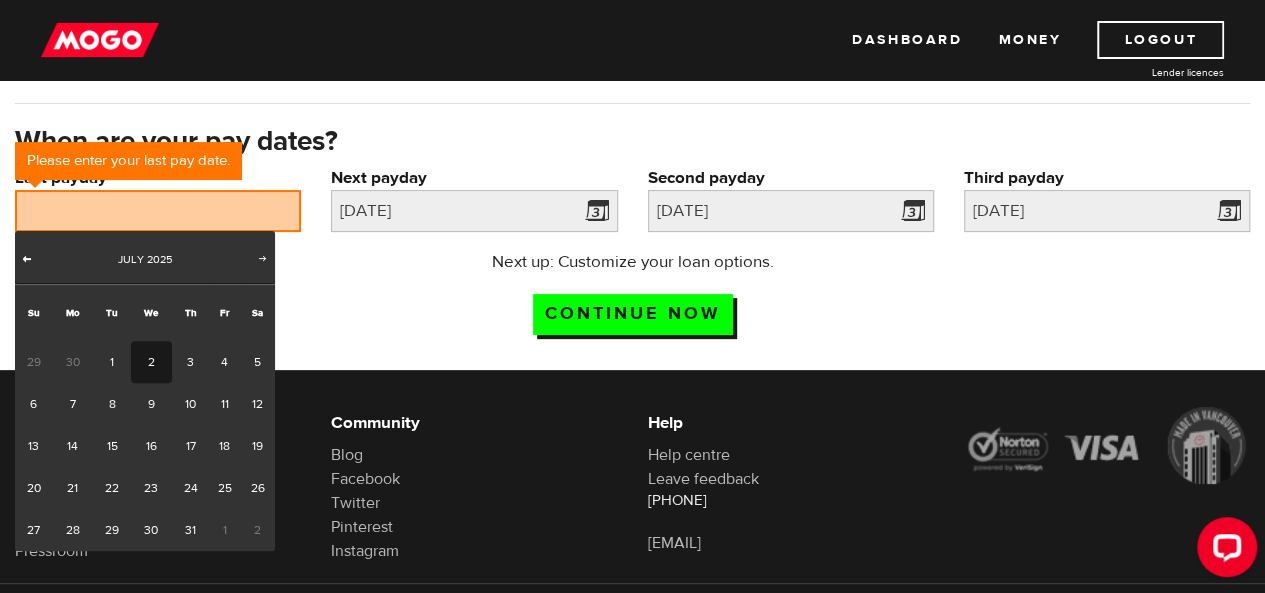click on "Prev" at bounding box center (27, 258) 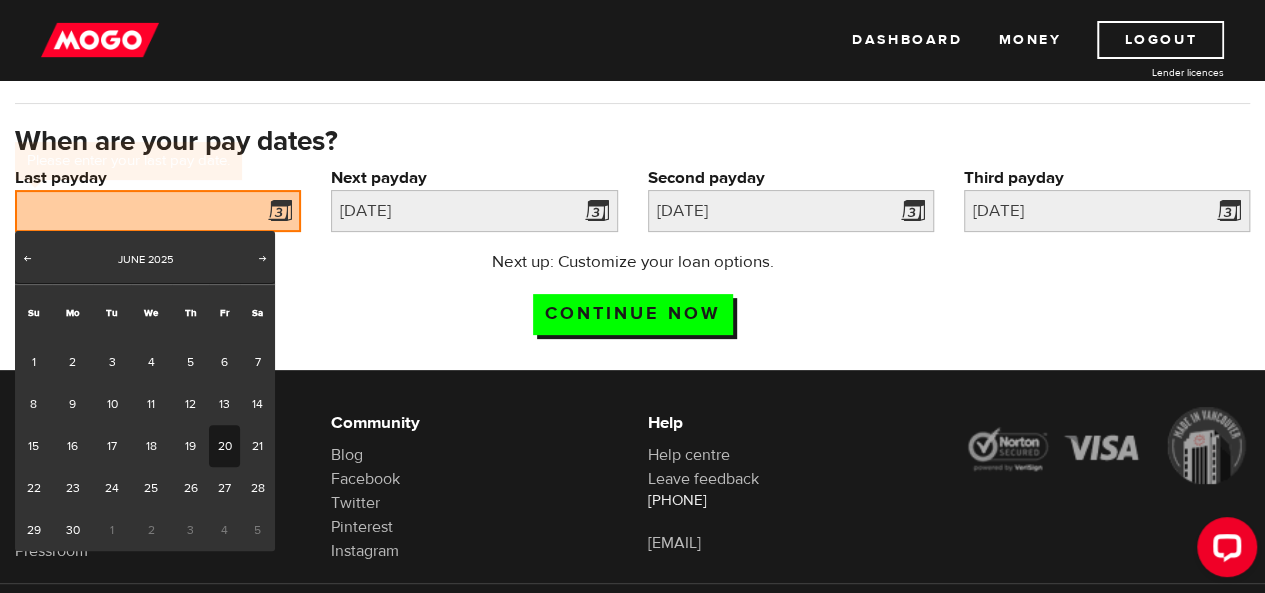 click on "20" at bounding box center (224, 446) 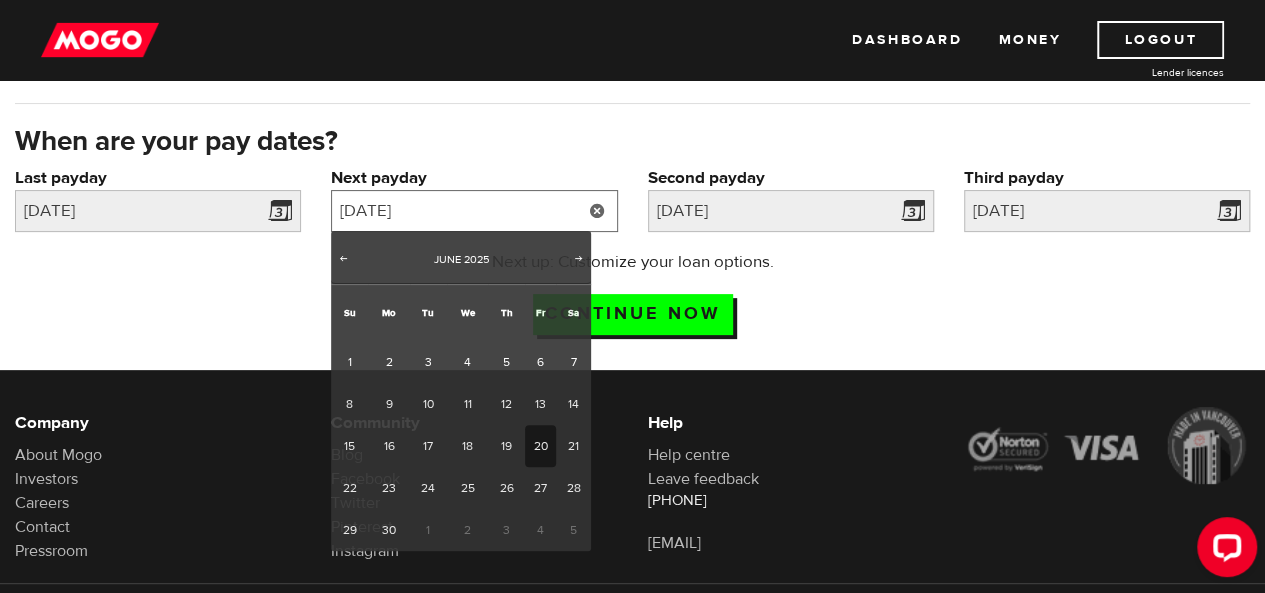 click on "2025/06/20" at bounding box center (474, 211) 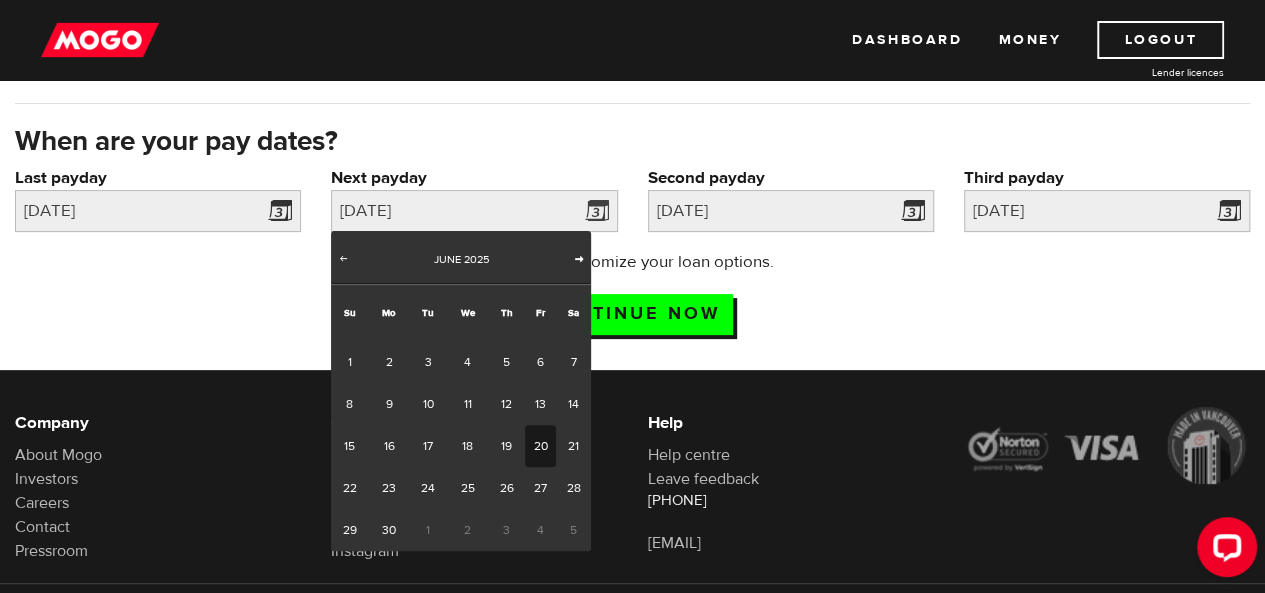 click on "Next" at bounding box center (579, 258) 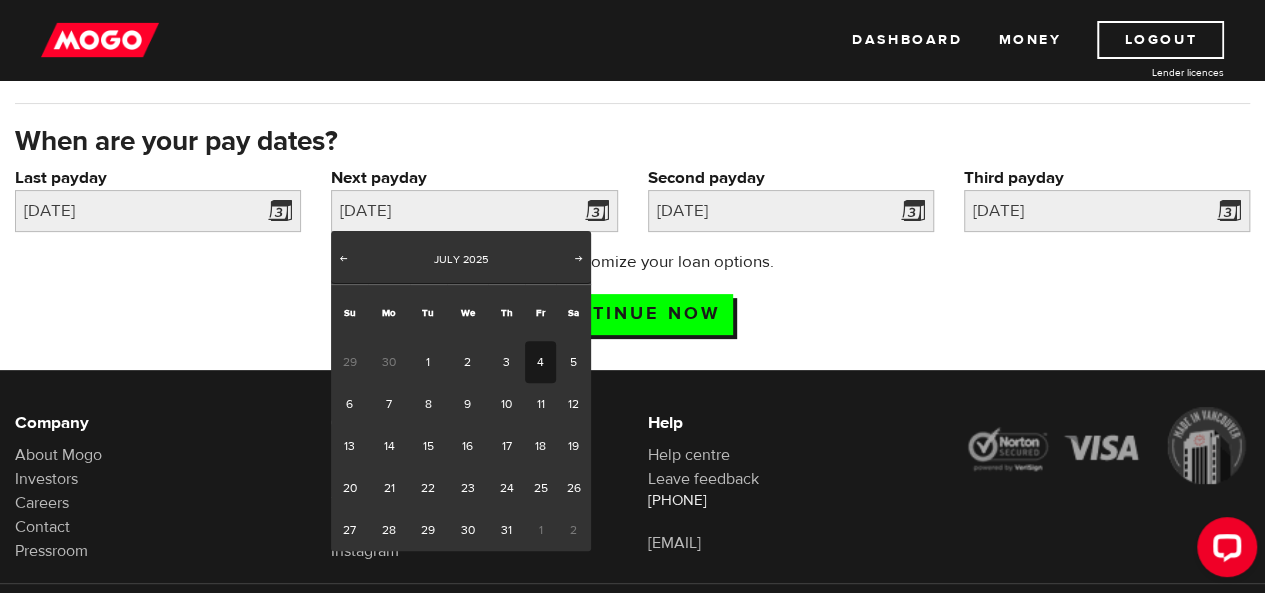 click on "4" at bounding box center [540, 362] 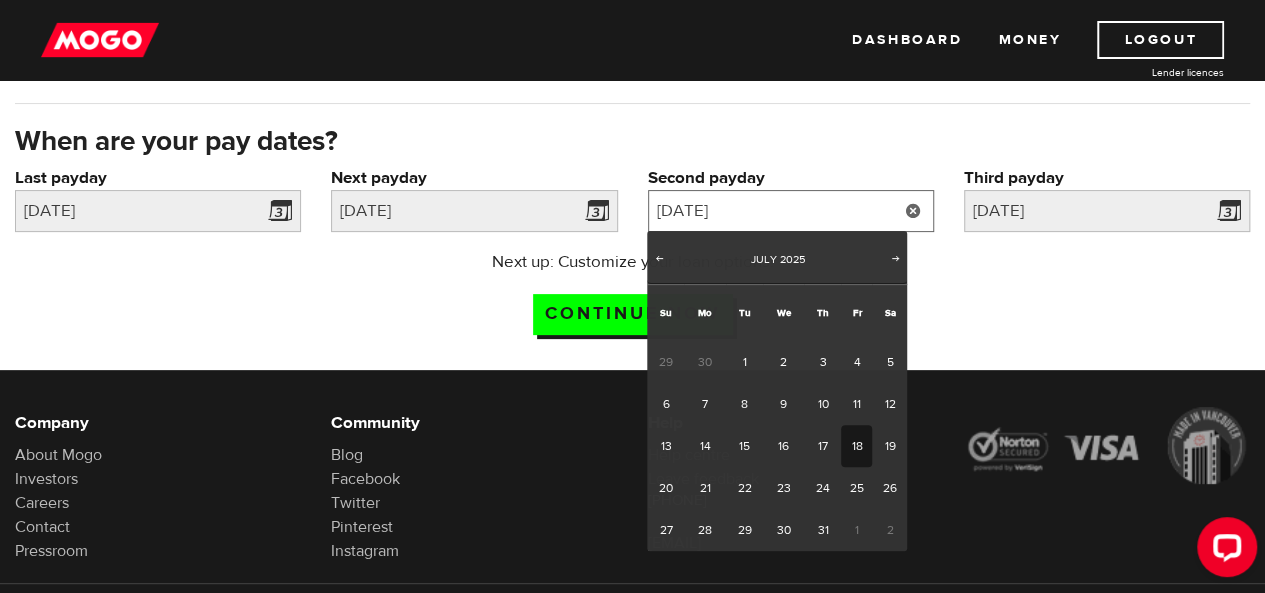 click on "2025/7/18" at bounding box center [791, 211] 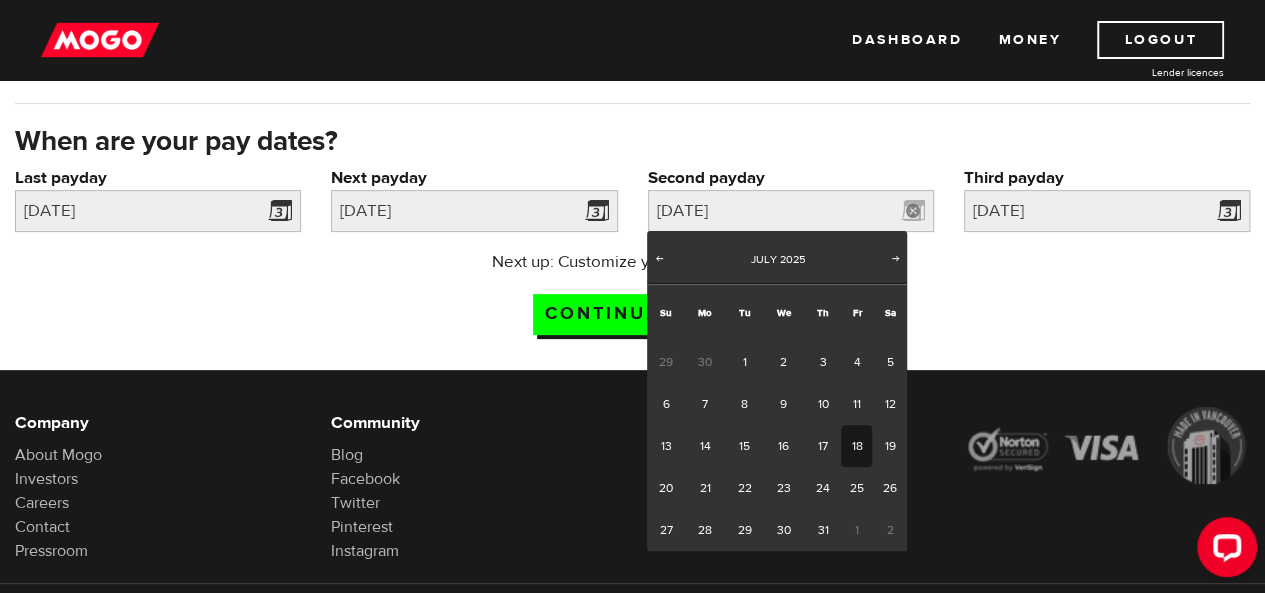 click on "18" at bounding box center [856, 446] 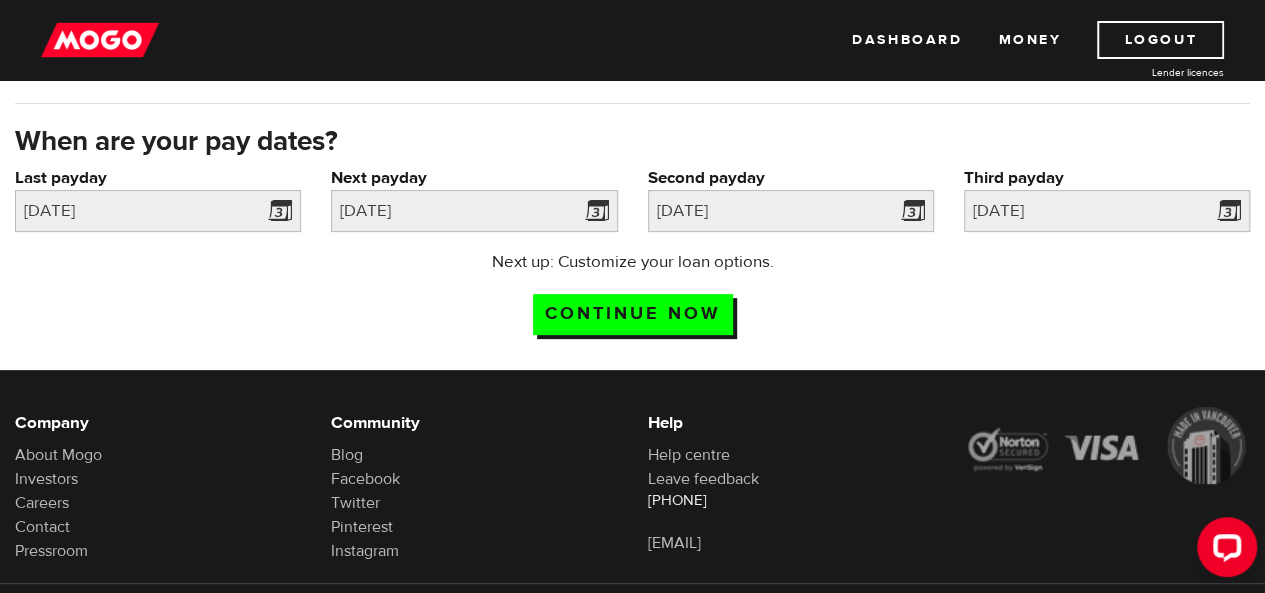 click on "Continue now" at bounding box center [633, 314] 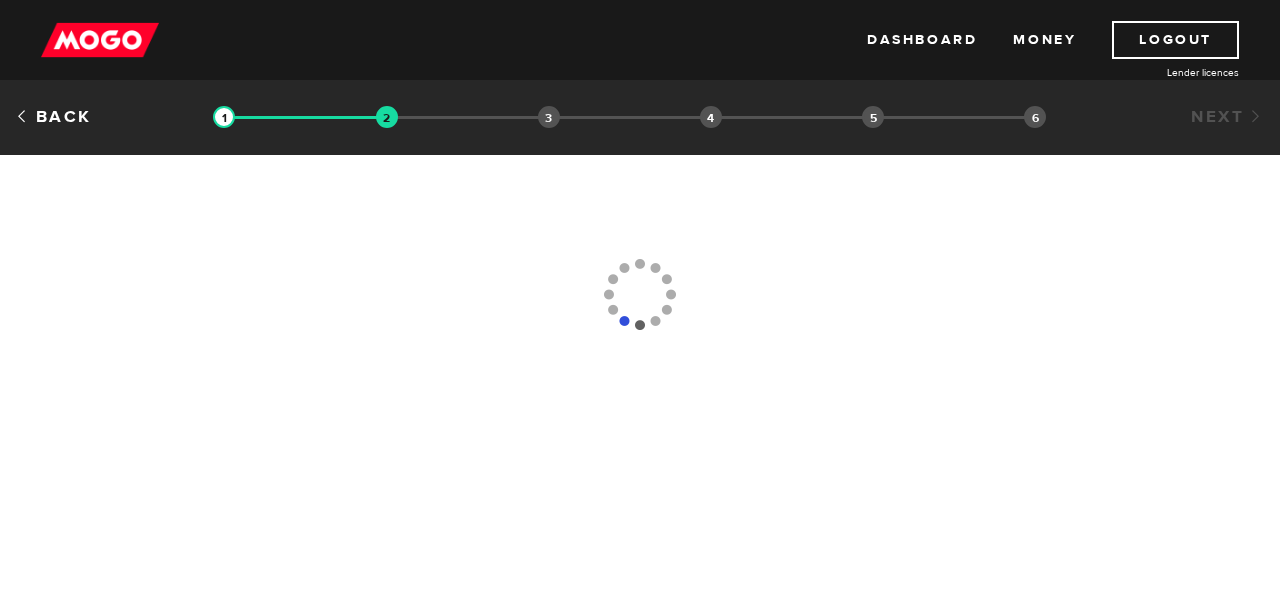 scroll, scrollTop: 0, scrollLeft: 0, axis: both 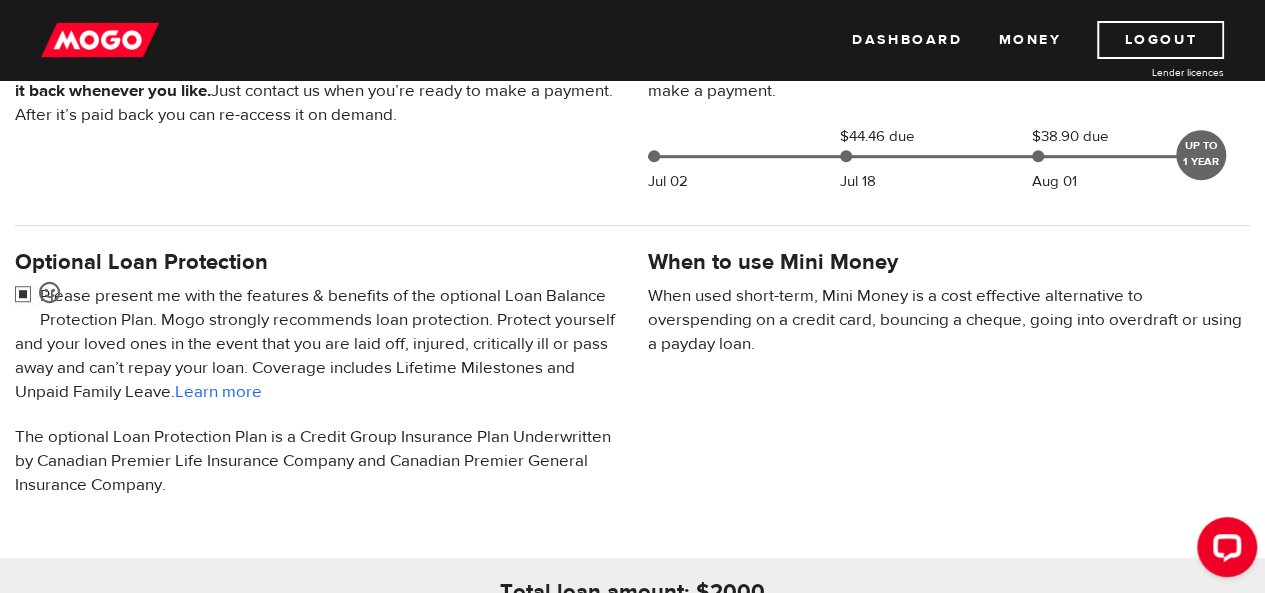 click at bounding box center (27, 296) 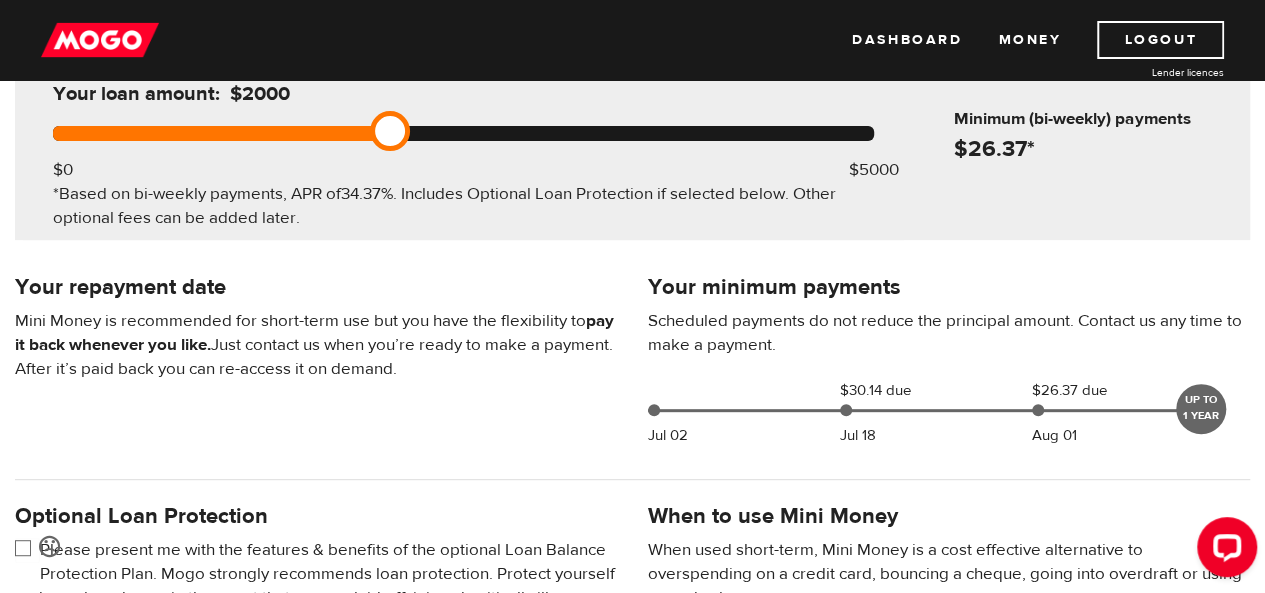 scroll, scrollTop: 267, scrollLeft: 0, axis: vertical 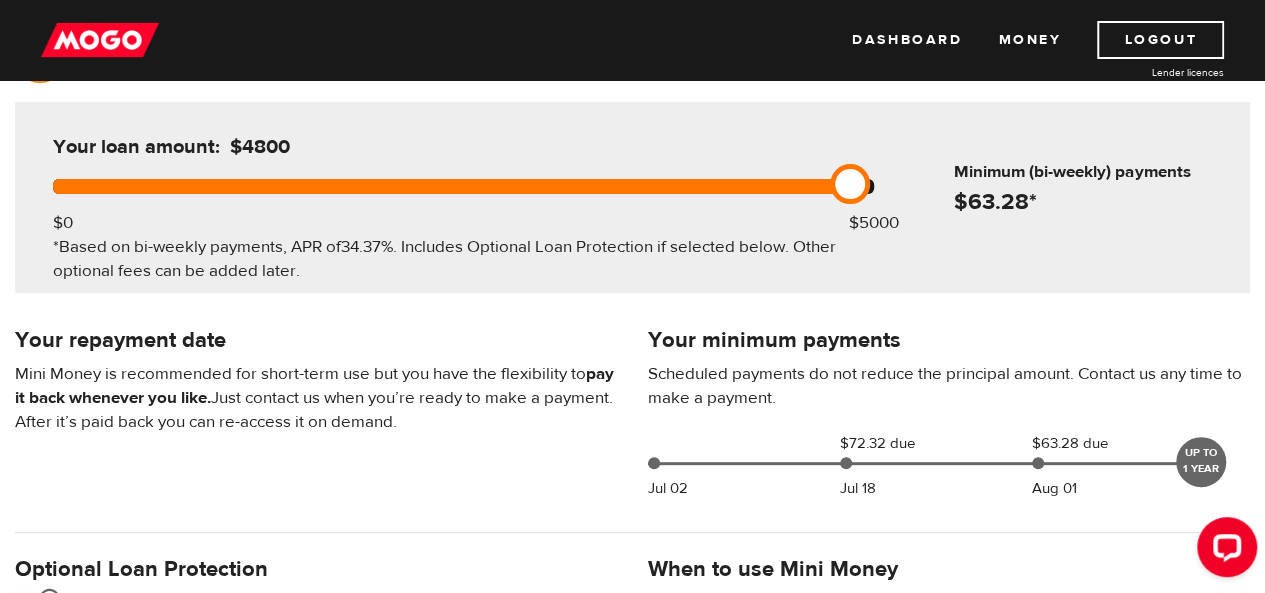 click at bounding box center (463, 186) 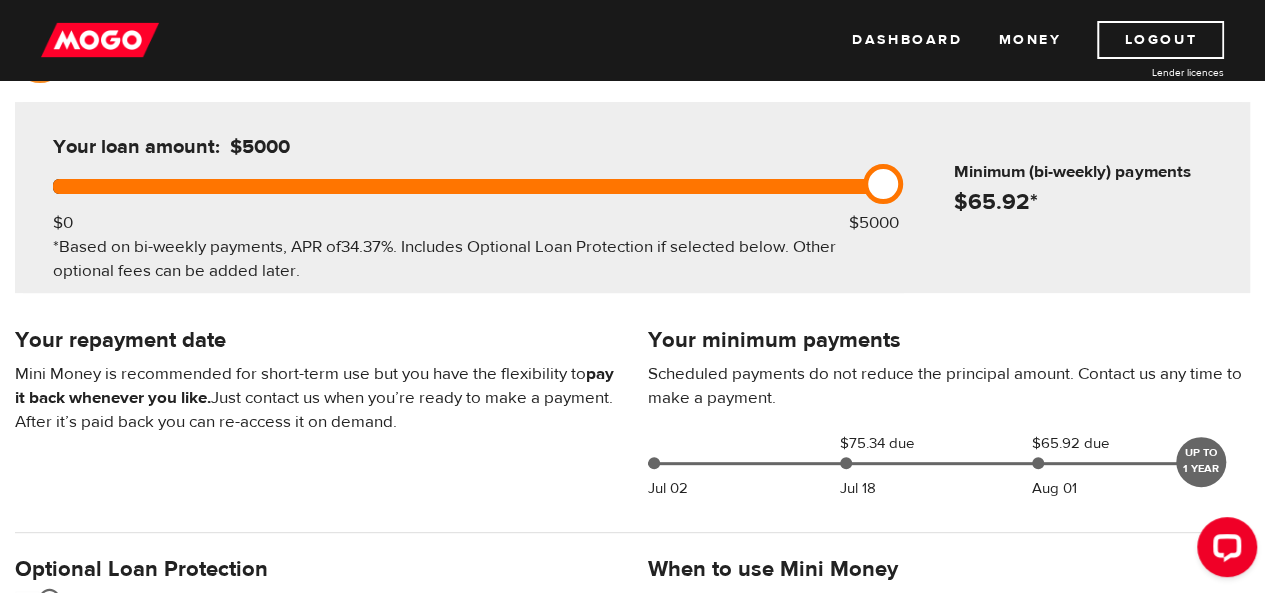 drag, startPoint x: 851, startPoint y: 183, endPoint x: 882, endPoint y: 178, distance: 31.400637 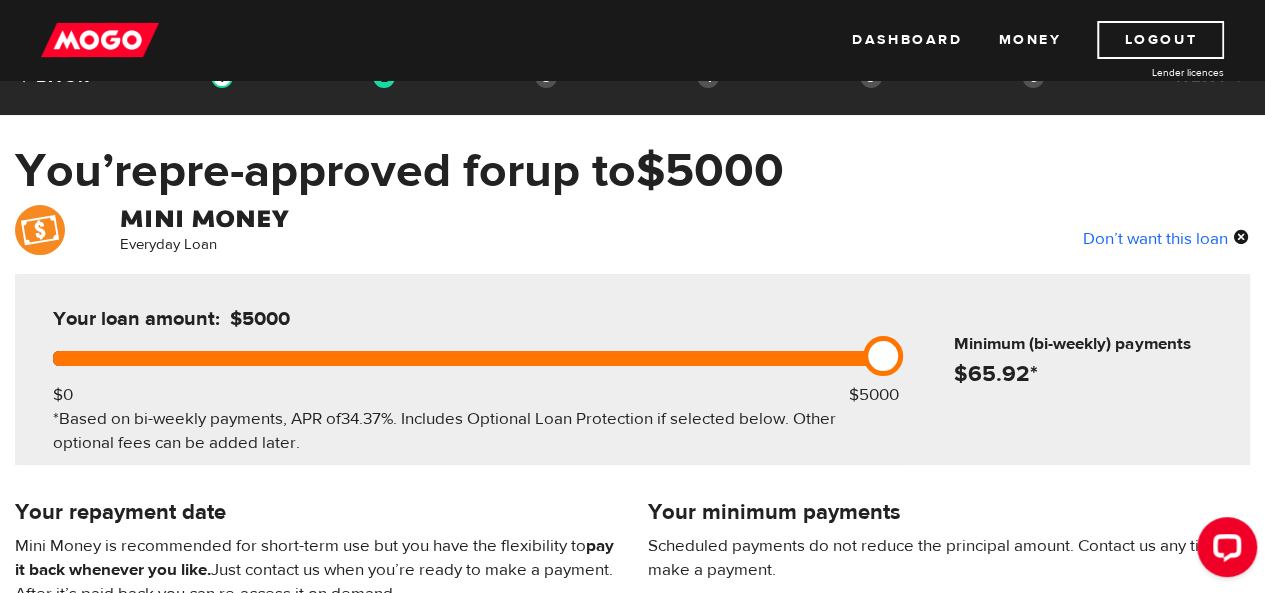 scroll, scrollTop: 38, scrollLeft: 0, axis: vertical 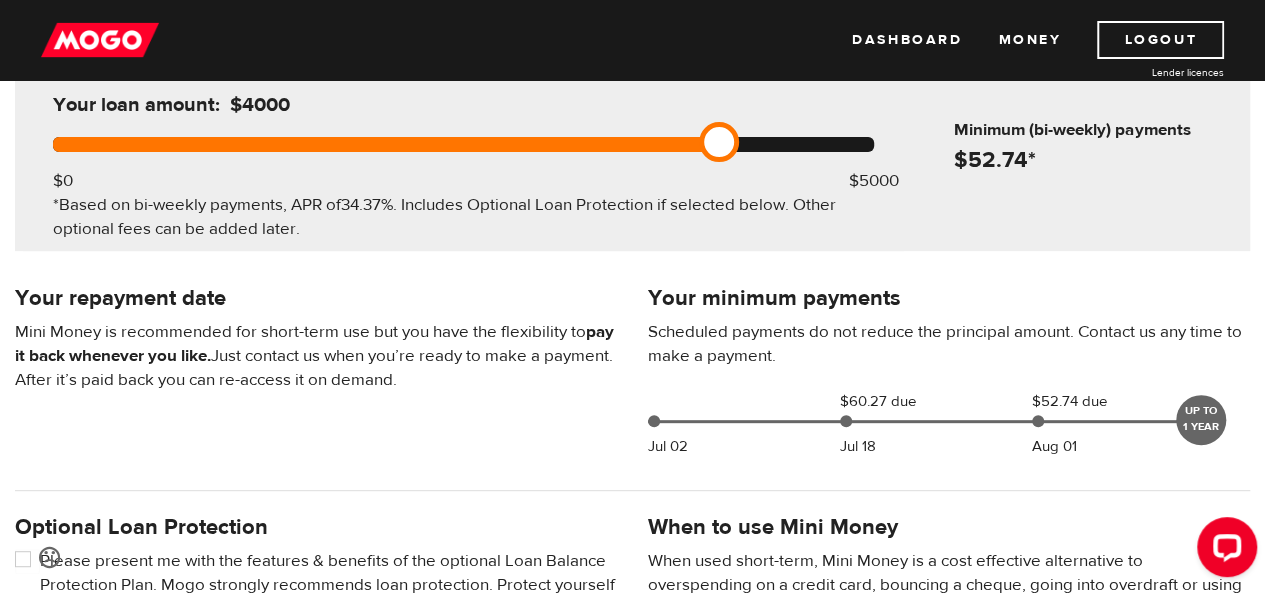 drag, startPoint x: 883, startPoint y: 135, endPoint x: 718, endPoint y: 139, distance: 165.04848 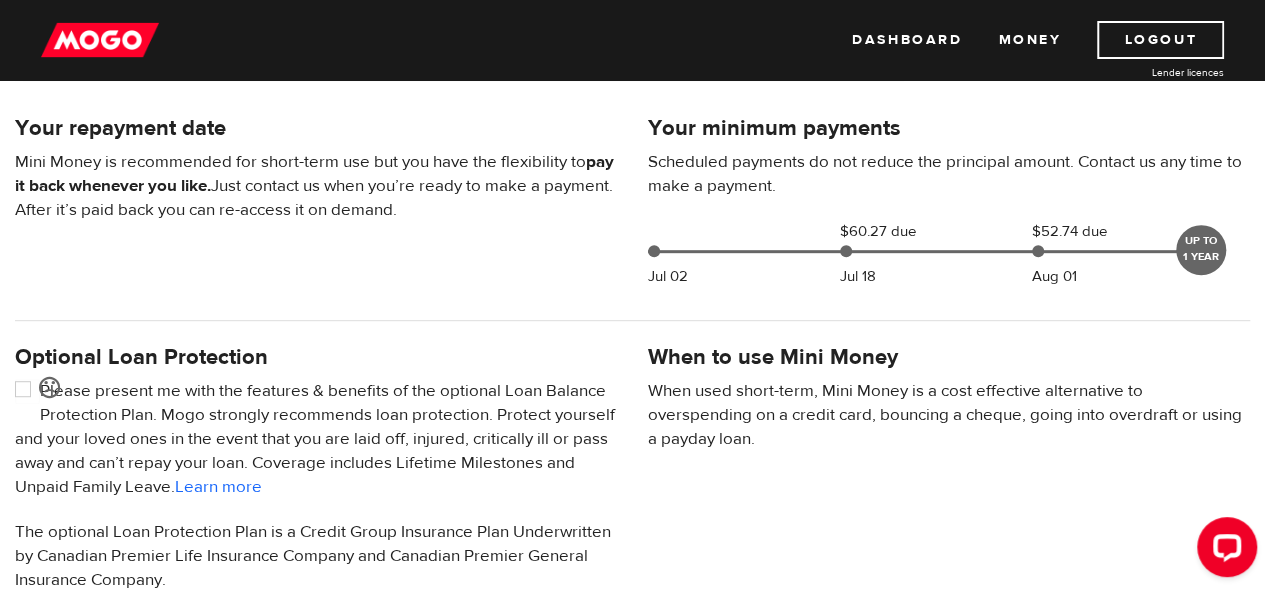 scroll, scrollTop: 422, scrollLeft: 0, axis: vertical 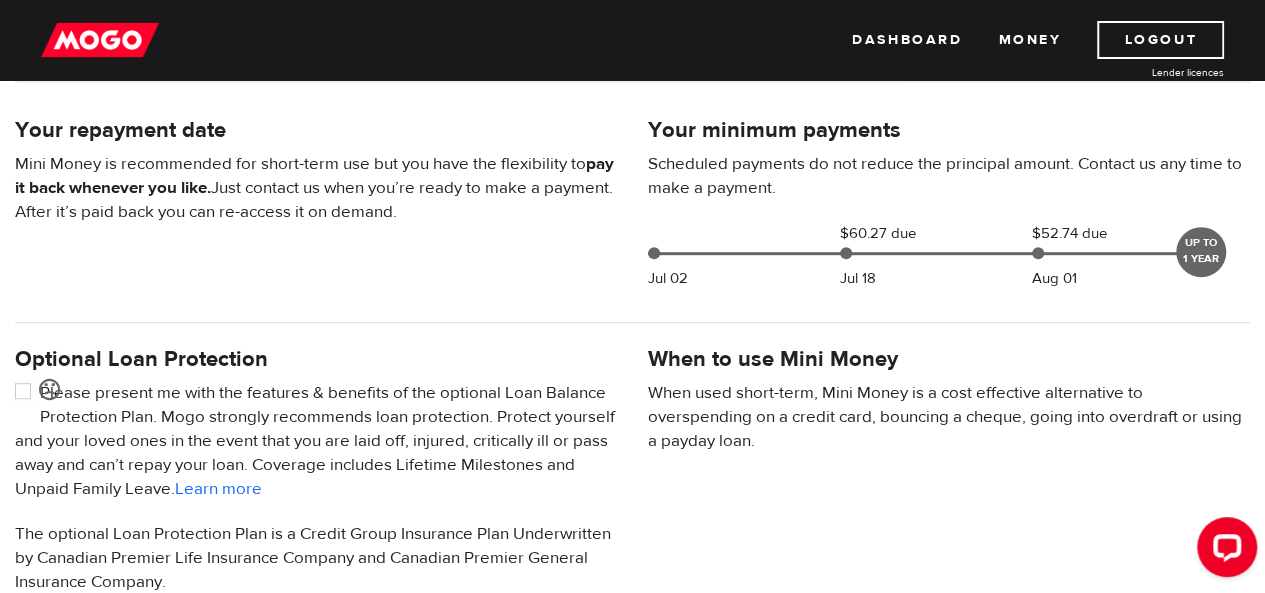 click on "UP TO  1 YEAR" at bounding box center [1201, 252] 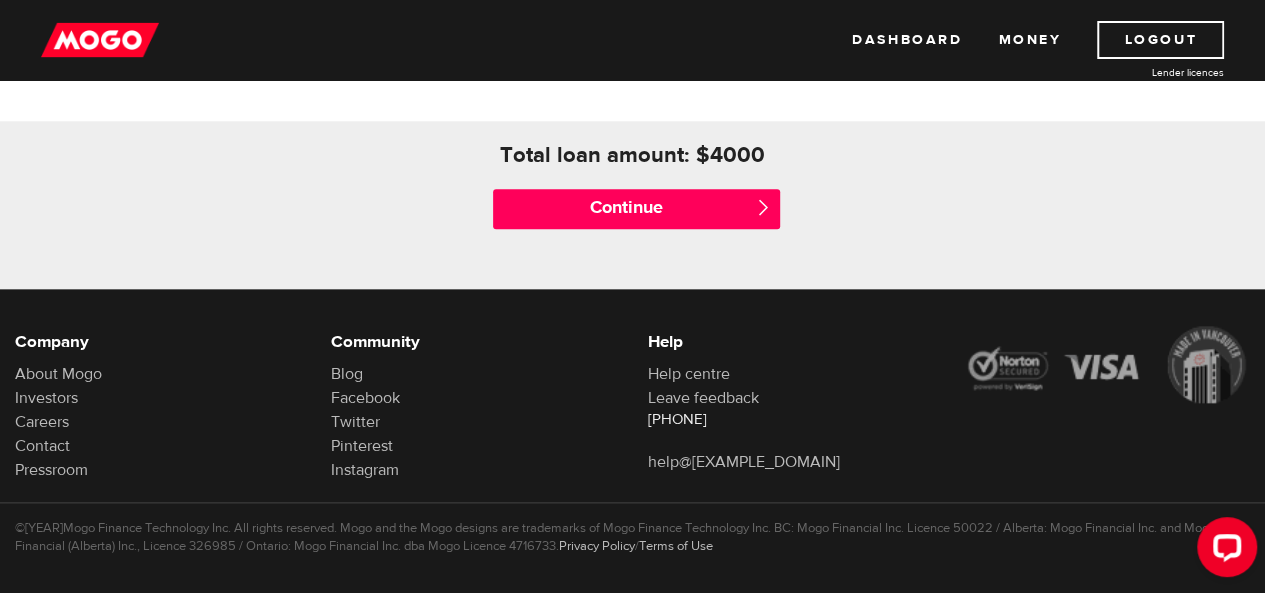 scroll, scrollTop: 974, scrollLeft: 0, axis: vertical 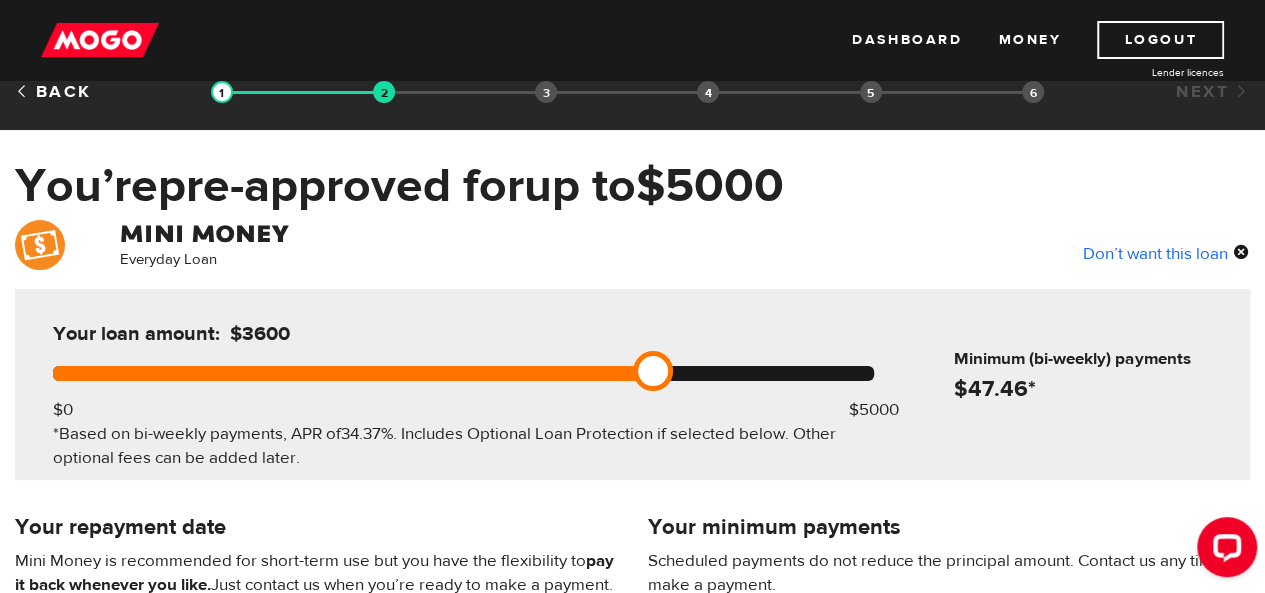 drag, startPoint x: 718, startPoint y: 368, endPoint x: 634, endPoint y: 365, distance: 84.05355 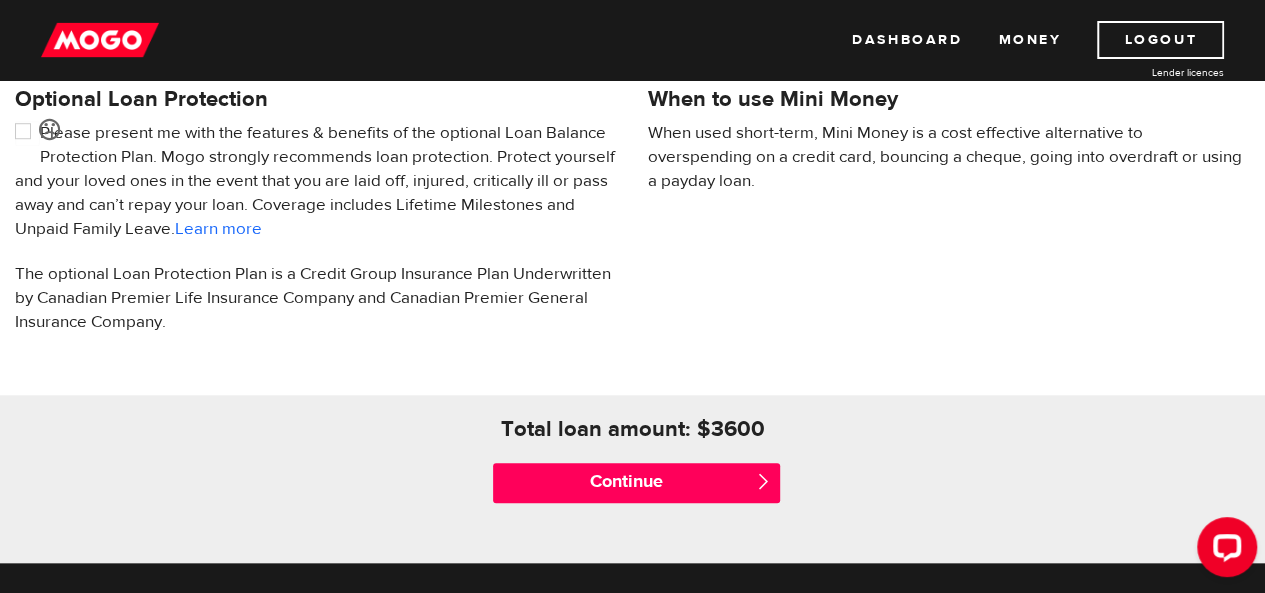 scroll, scrollTop: 680, scrollLeft: 0, axis: vertical 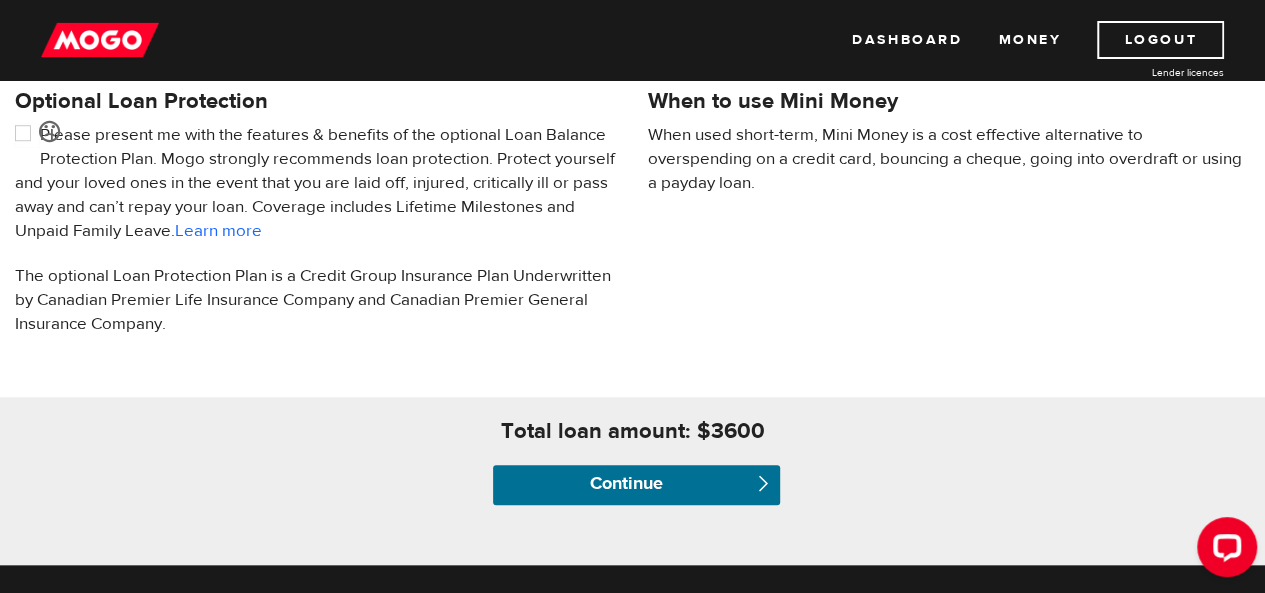click on "Continue" at bounding box center (636, 485) 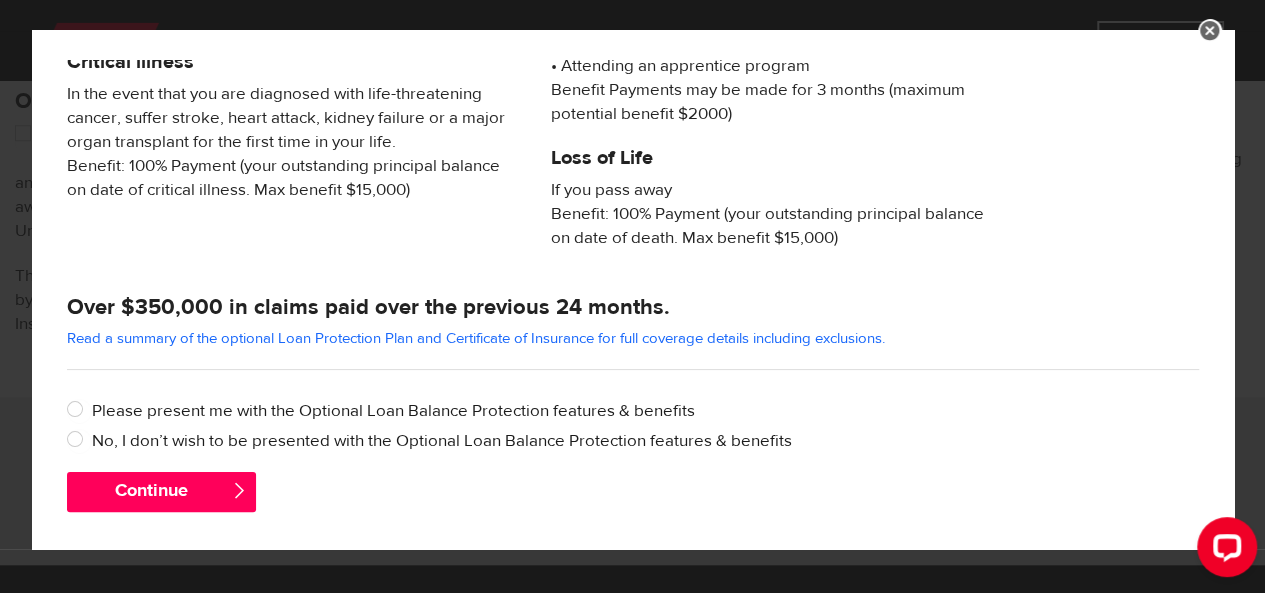 scroll, scrollTop: 502, scrollLeft: 0, axis: vertical 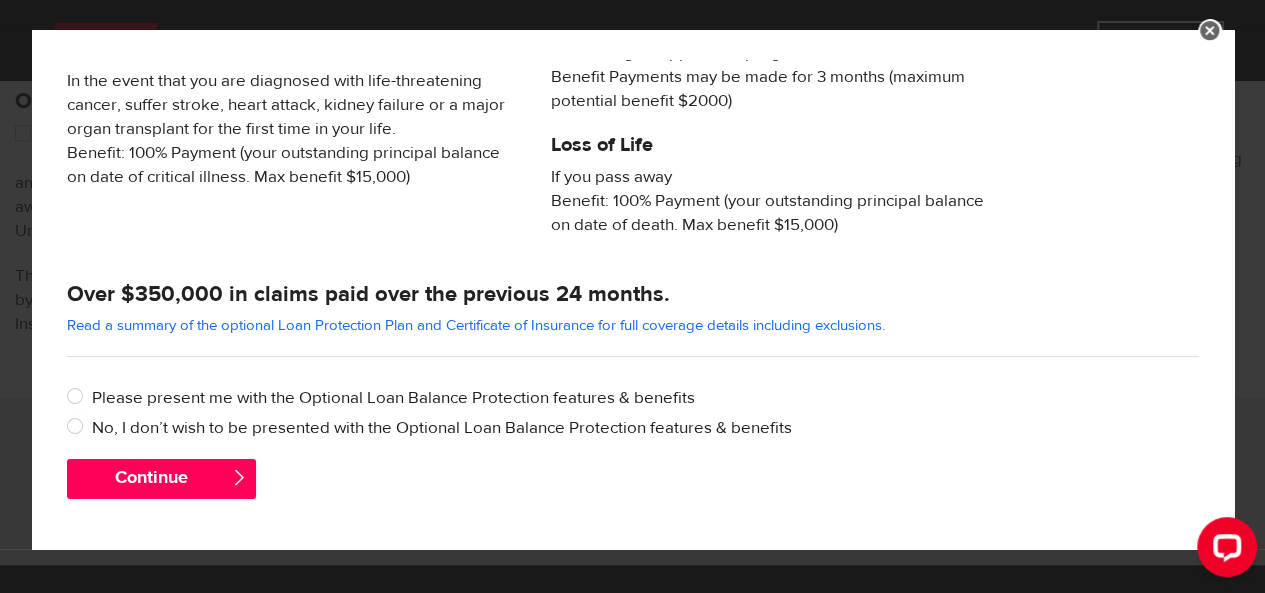 drag, startPoint x: 1203, startPoint y: 207, endPoint x: 28, endPoint y: 35, distance: 1187.5222 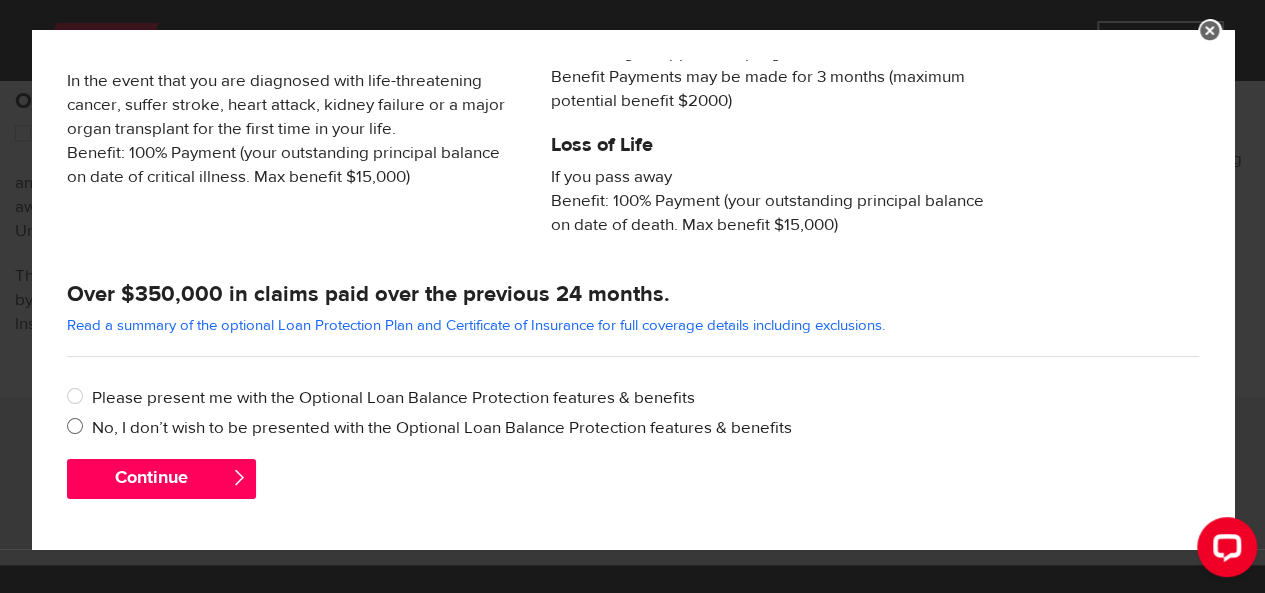 click on "No, I don’t wish to be presented with the Optional Loan Balance Protection features & benefits" at bounding box center (79, 428) 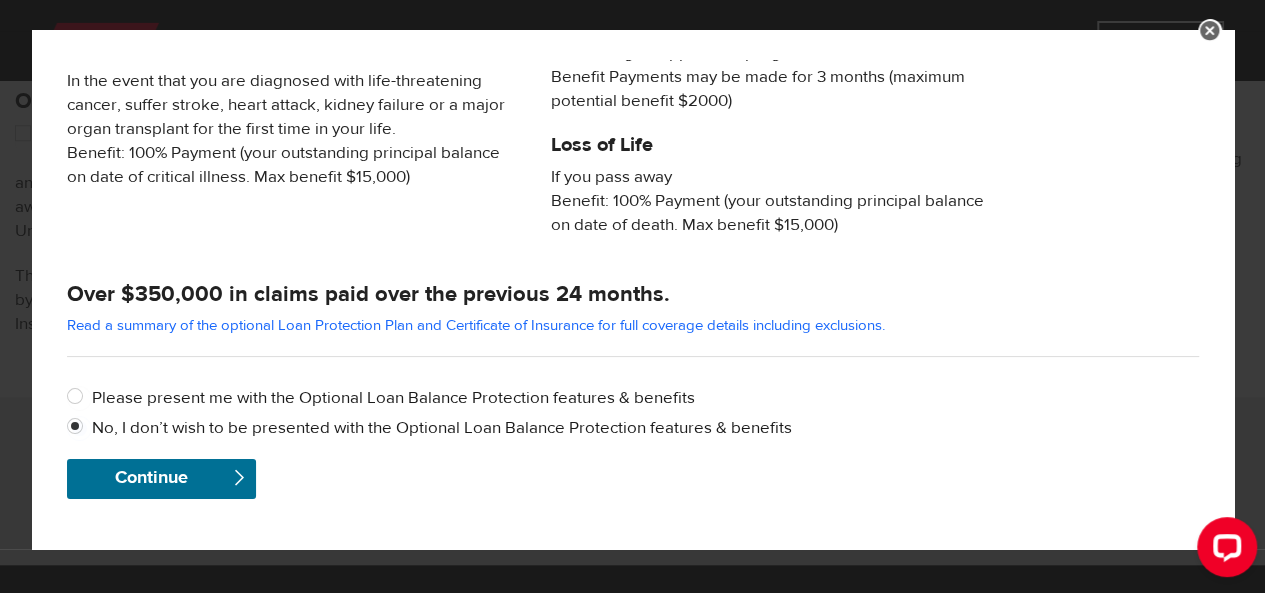 click on "Continue" at bounding box center (161, 479) 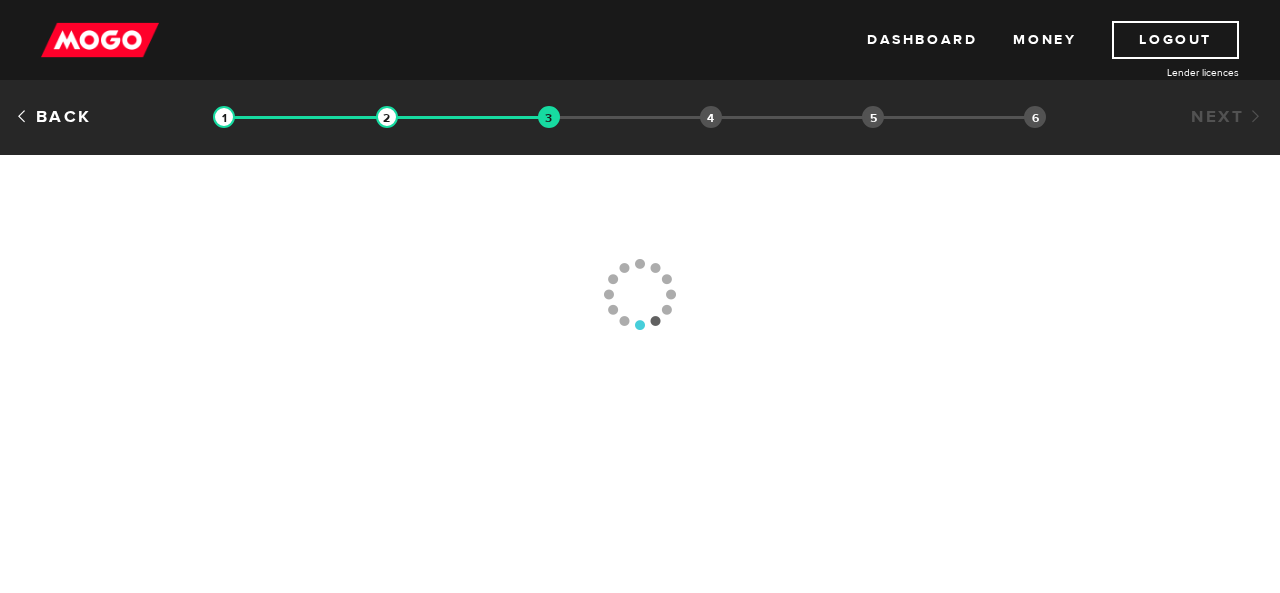 scroll, scrollTop: 0, scrollLeft: 0, axis: both 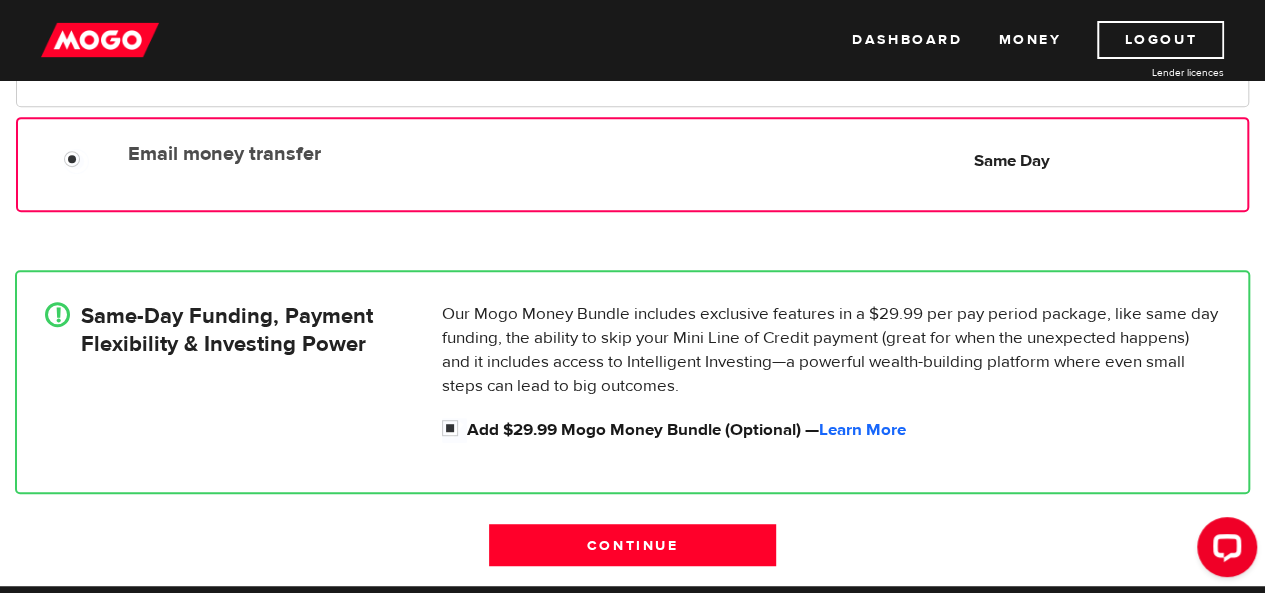 click on "Email money transfer Delivery in  Same Day Same Day" at bounding box center (683, 153) 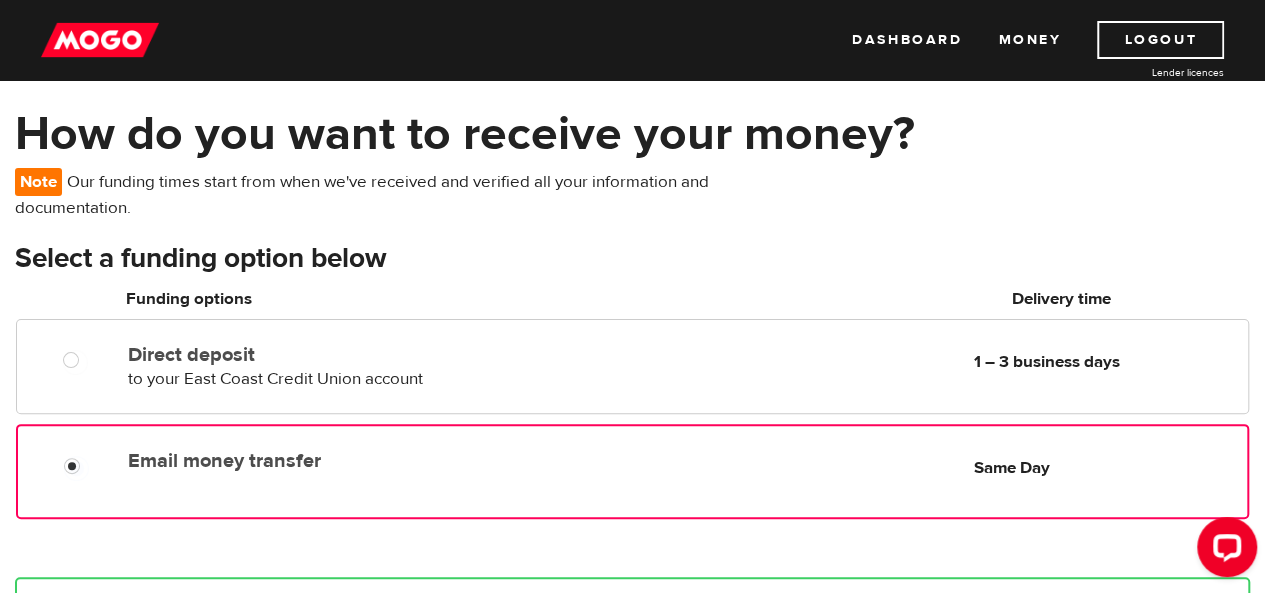 scroll, scrollTop: 80, scrollLeft: 0, axis: vertical 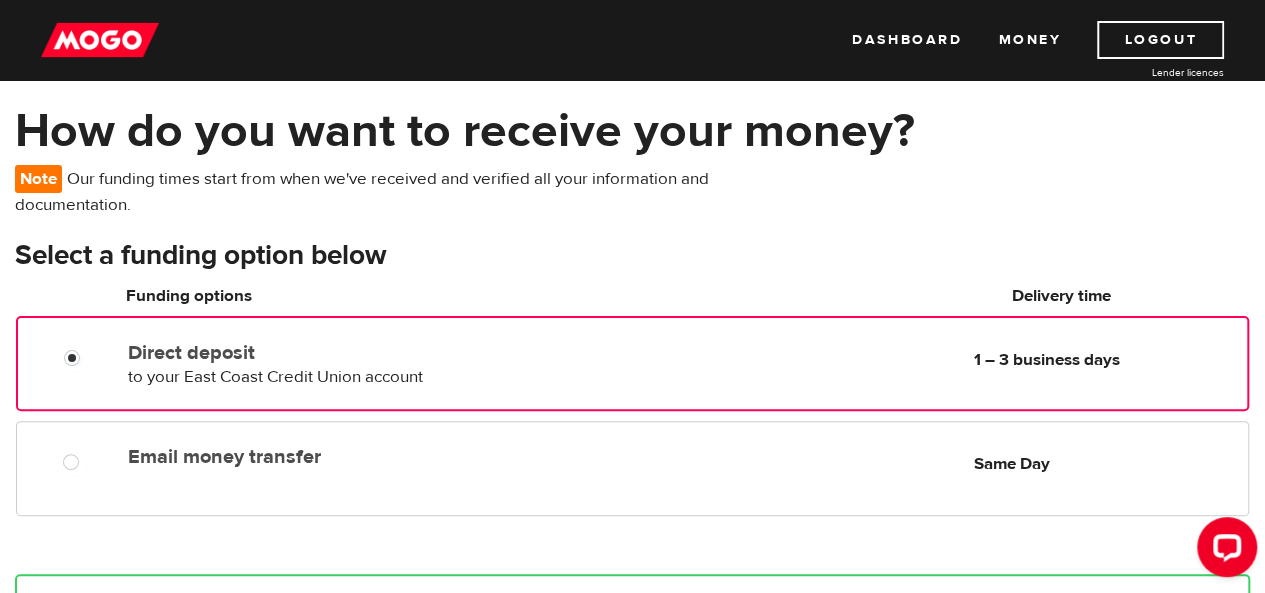 click on "1 – 3 business days" at bounding box center (1046, 360) 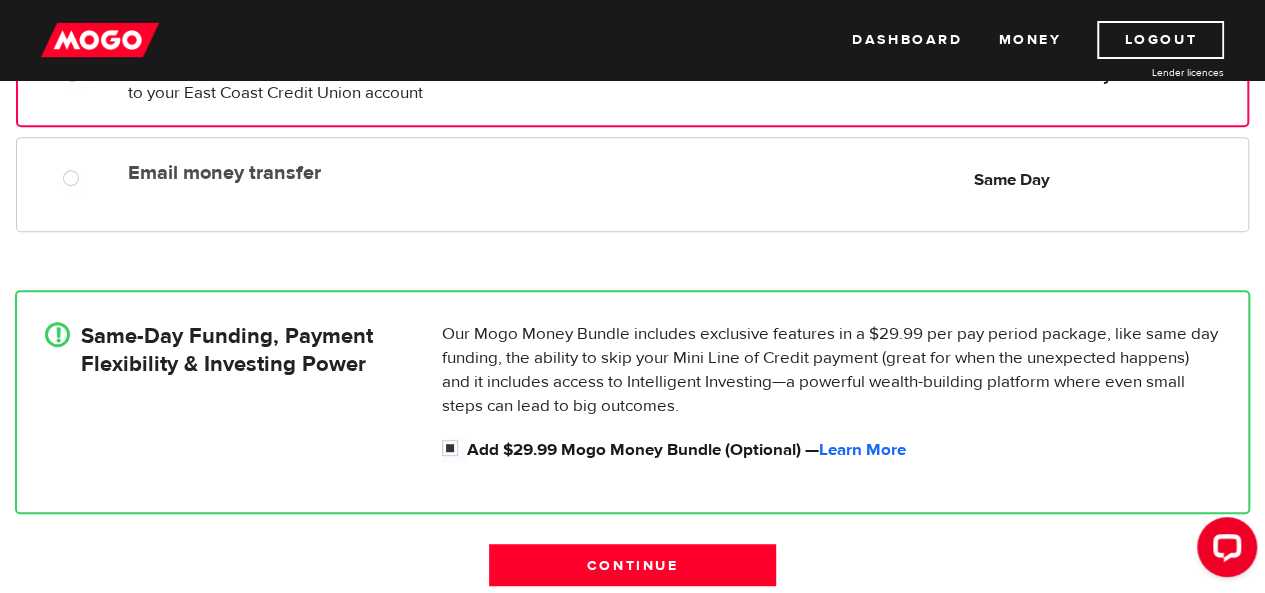 scroll, scrollTop: 401, scrollLeft: 0, axis: vertical 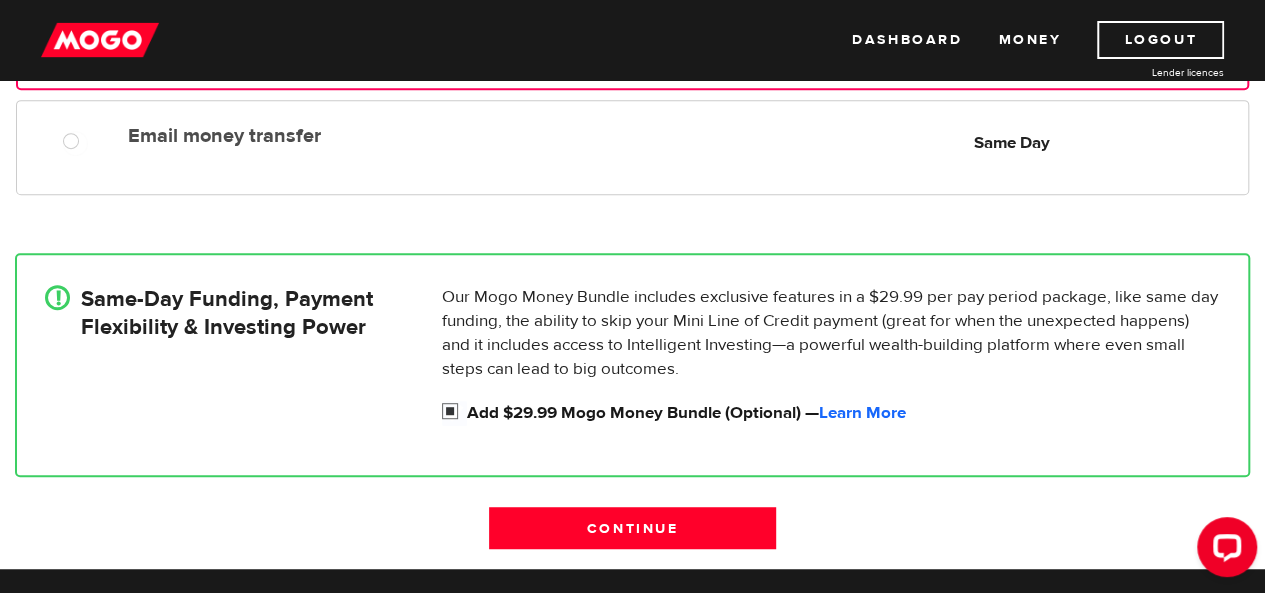 click on "Add $29.99 Mogo Money Bundle (Optional) —  Learn More" at bounding box center (454, 413) 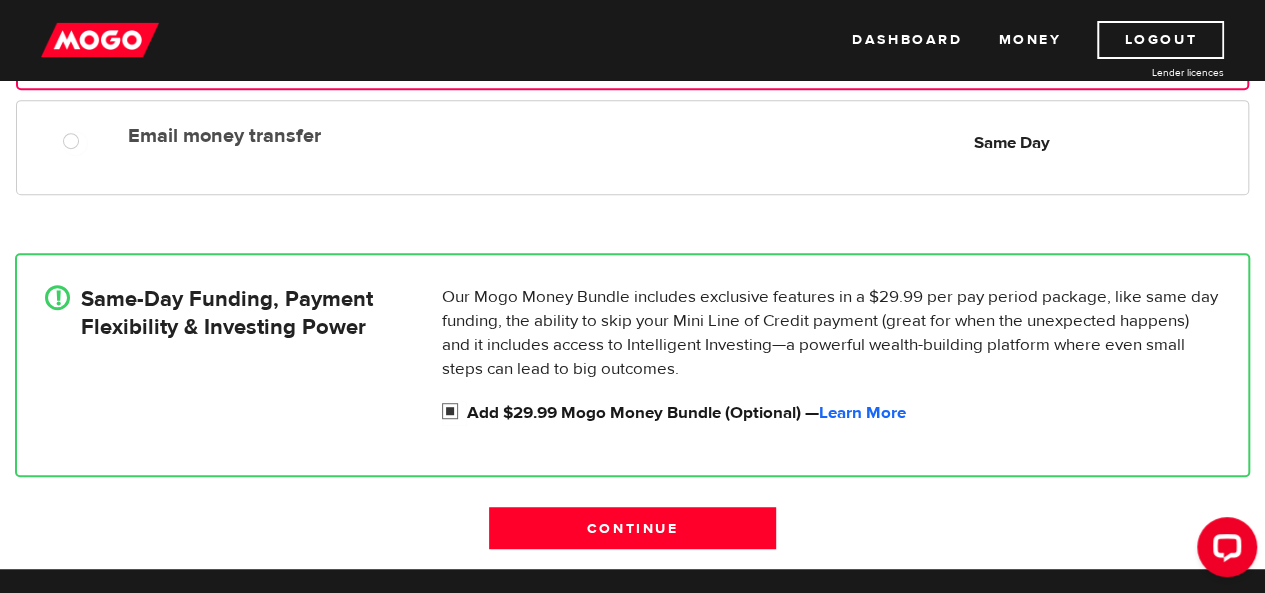scroll, scrollTop: 400, scrollLeft: 0, axis: vertical 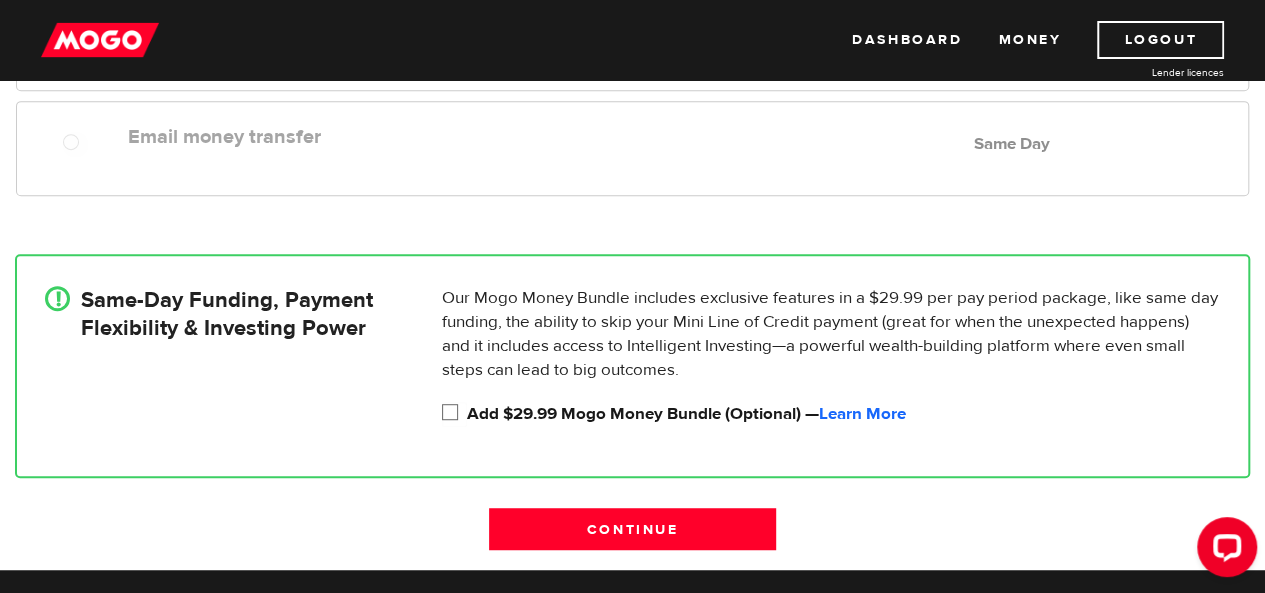 click on "Add $29.99 Mogo Money Bundle (Optional) —  Learn More" at bounding box center (454, 414) 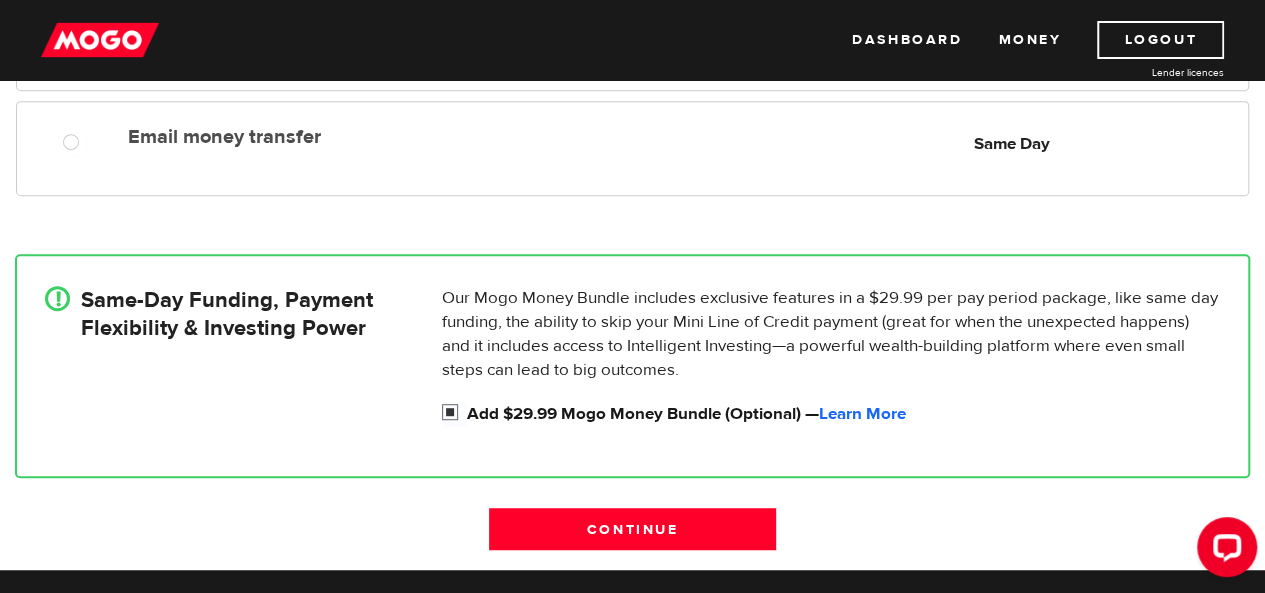 click on "Add $29.99 Mogo Money Bundle (Optional) —  Learn More" at bounding box center (454, 414) 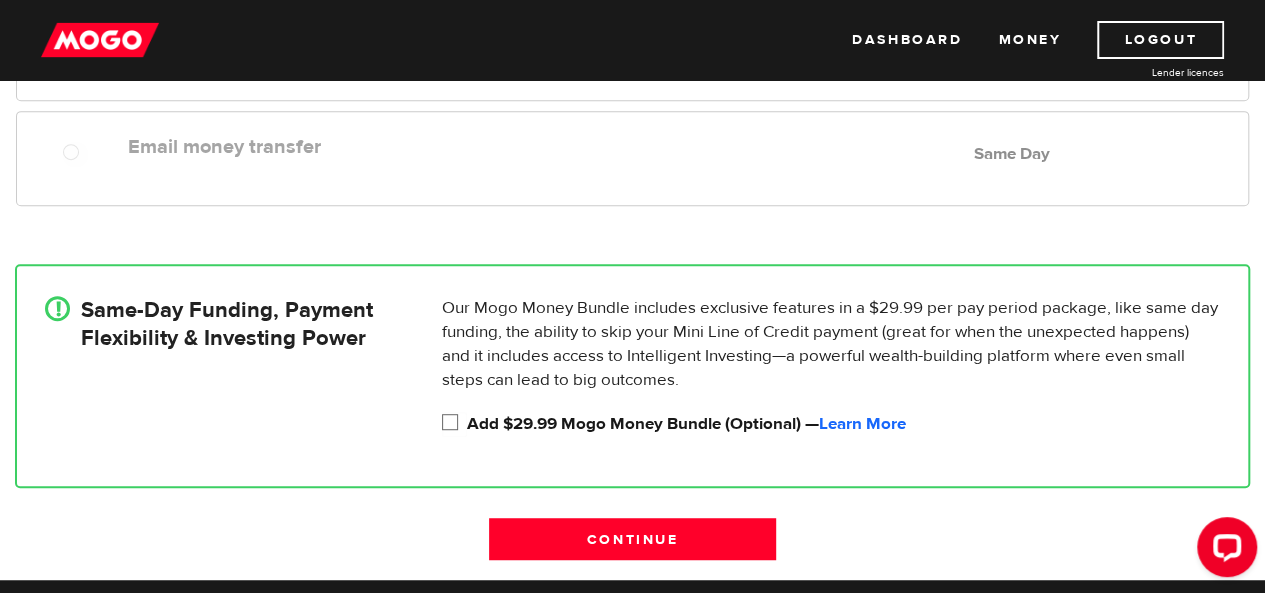 scroll, scrollTop: 0, scrollLeft: 0, axis: both 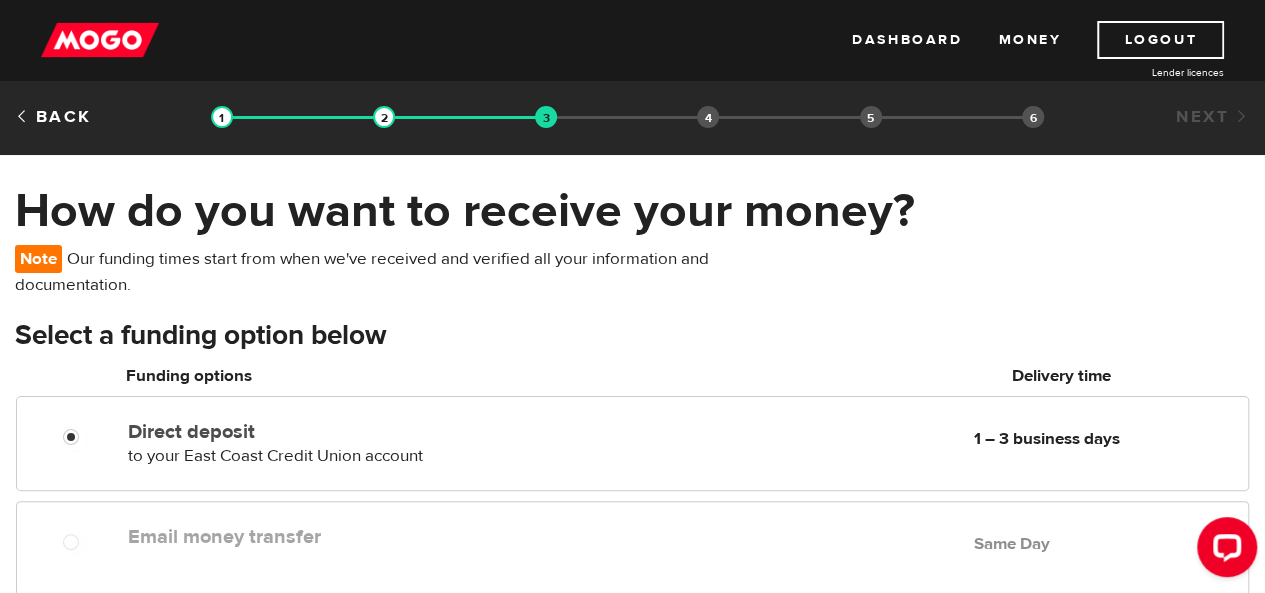 click on "Logout" at bounding box center [1160, 40] 